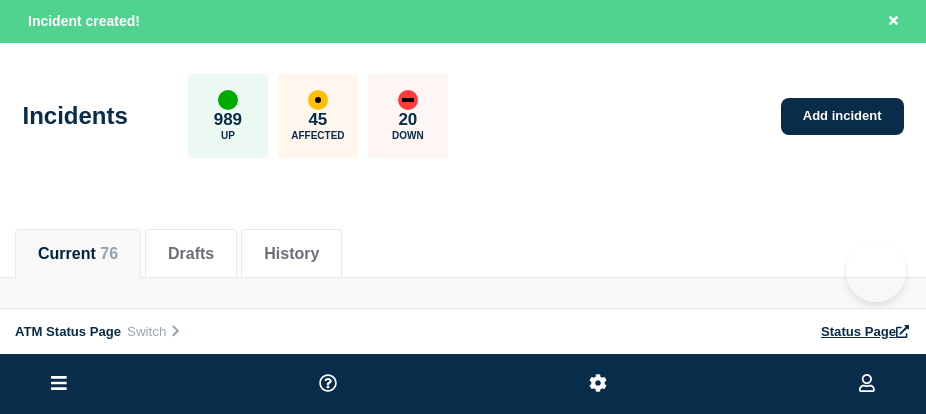scroll, scrollTop: 0, scrollLeft: 0, axis: both 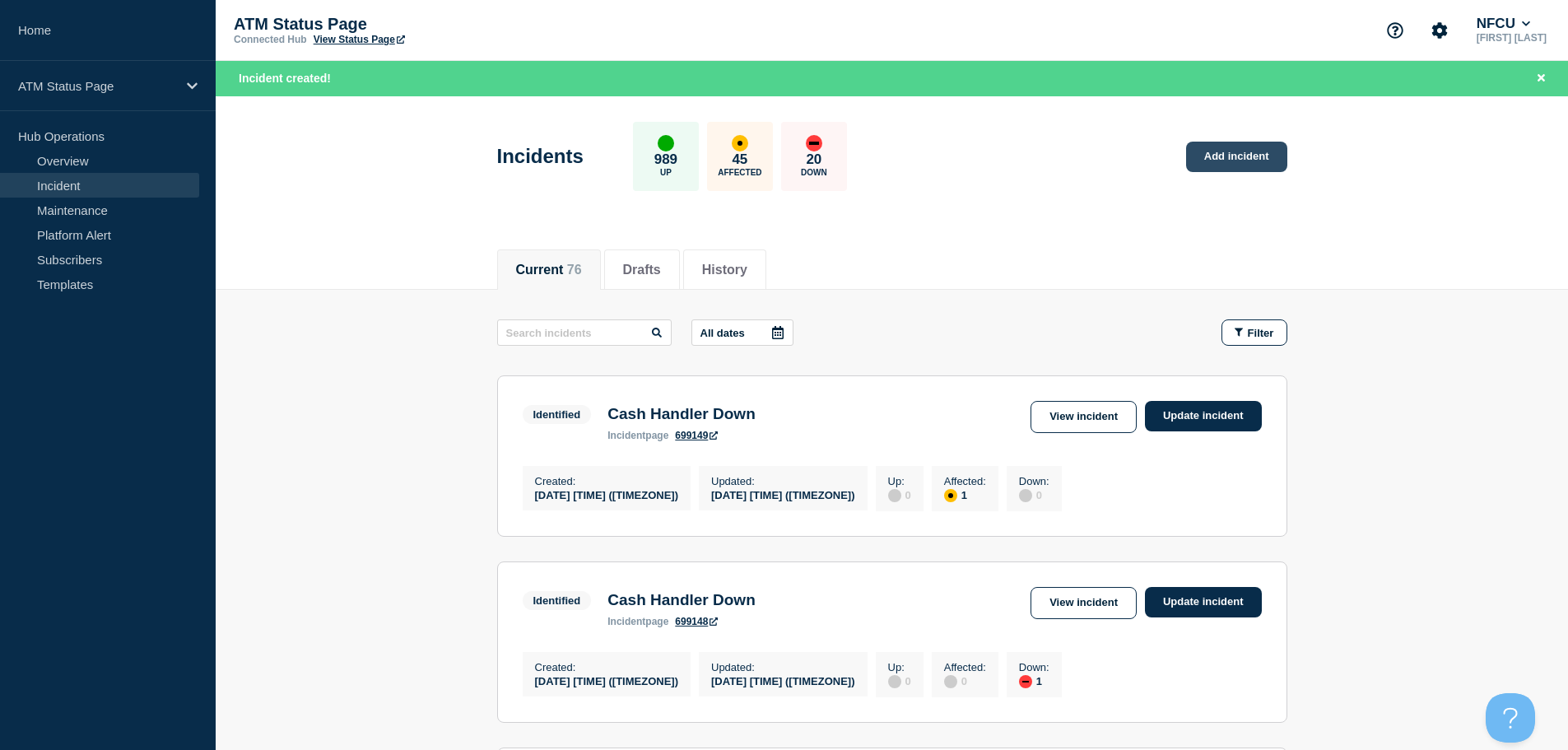 click on "Add incident" 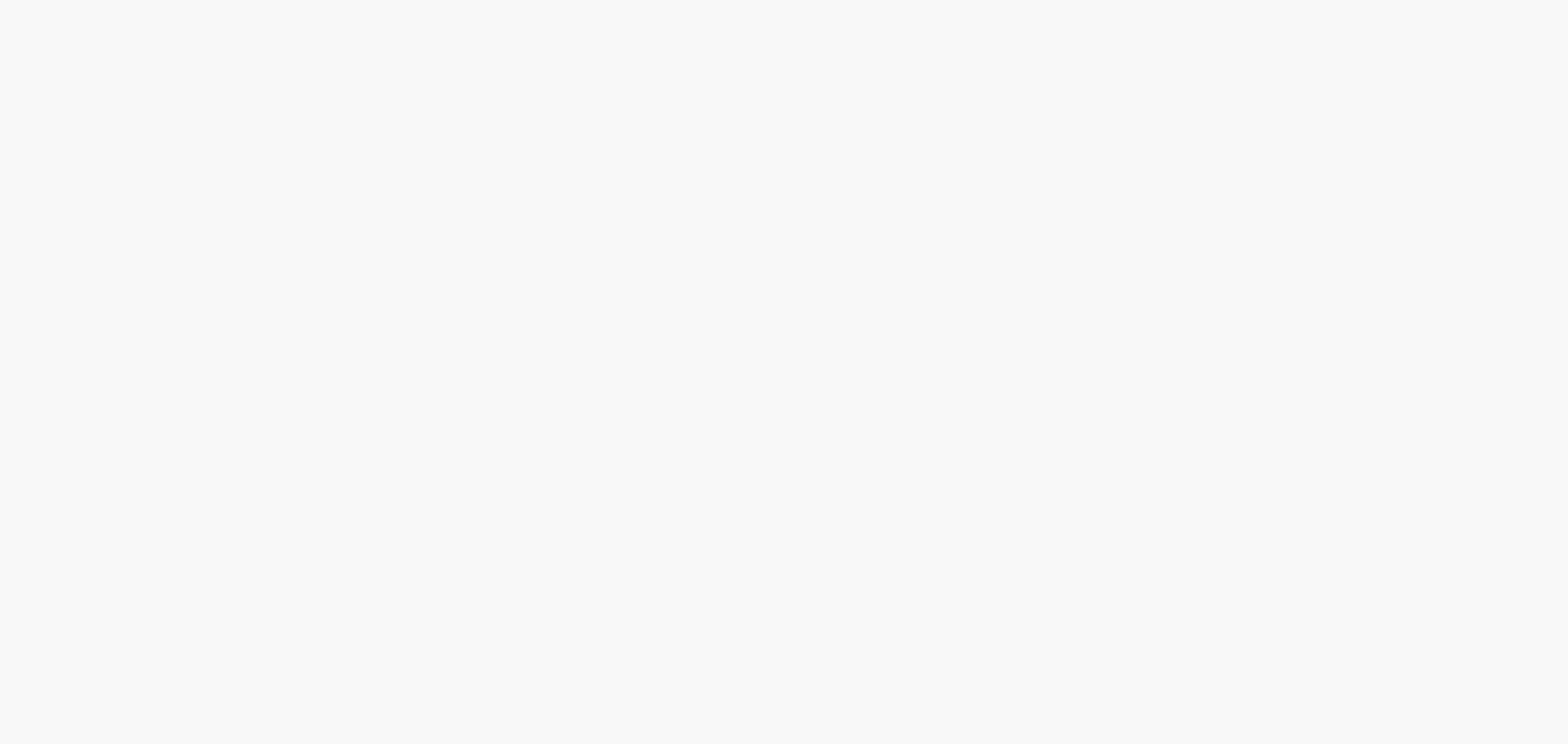 scroll, scrollTop: 0, scrollLeft: 0, axis: both 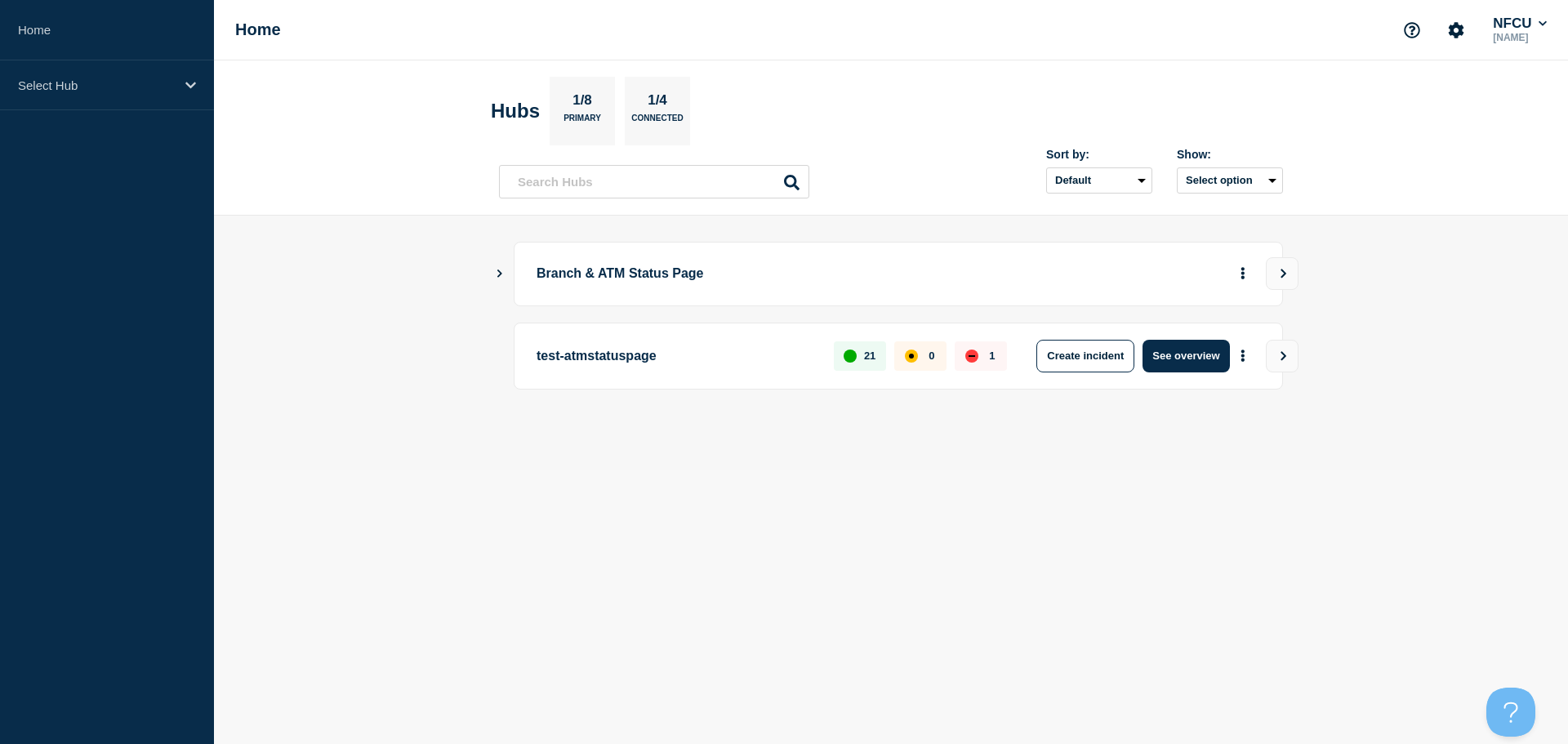 click at bounding box center [500, 274] 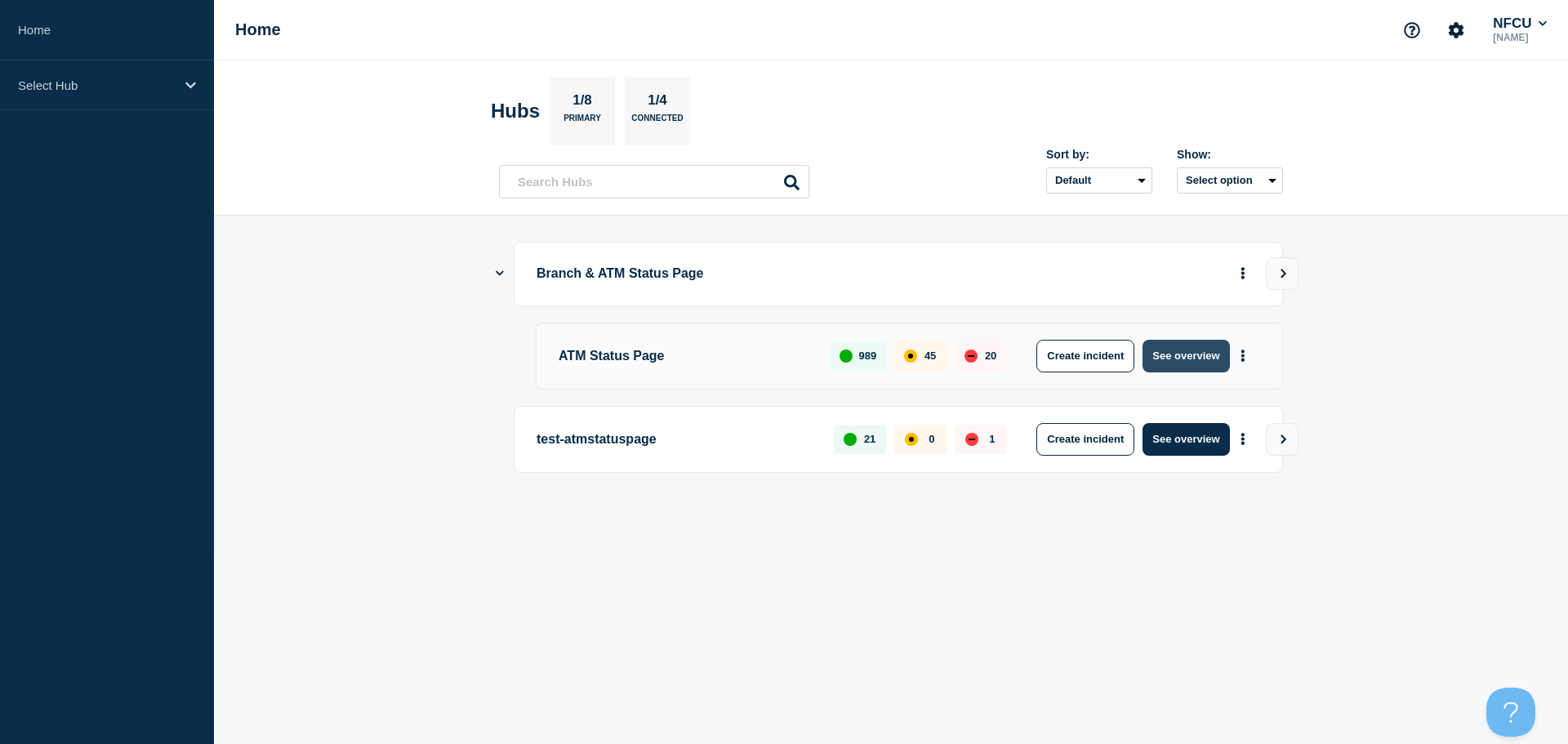 click on "See overview" at bounding box center [1186, 356] 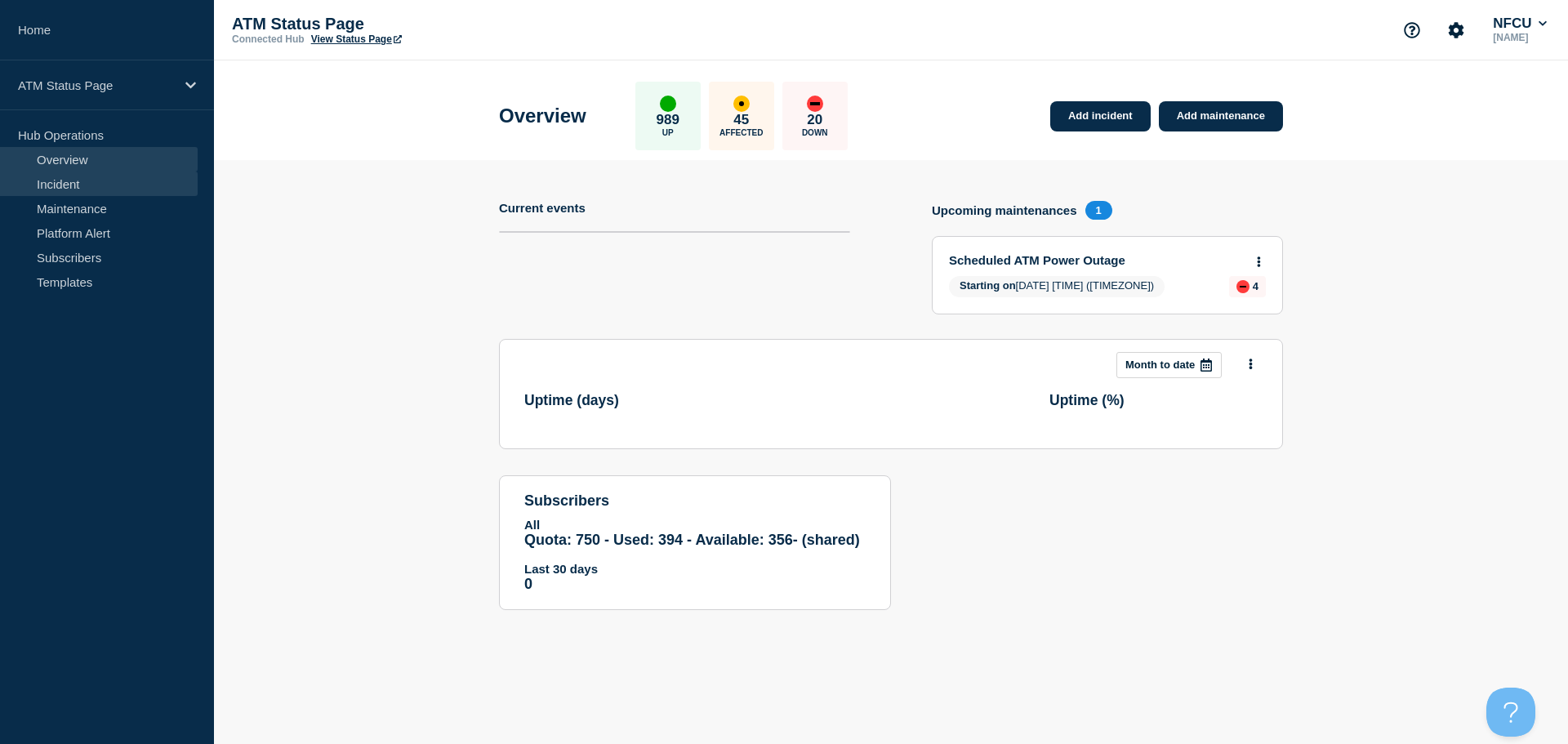 click on "Incident" at bounding box center (99, 184) 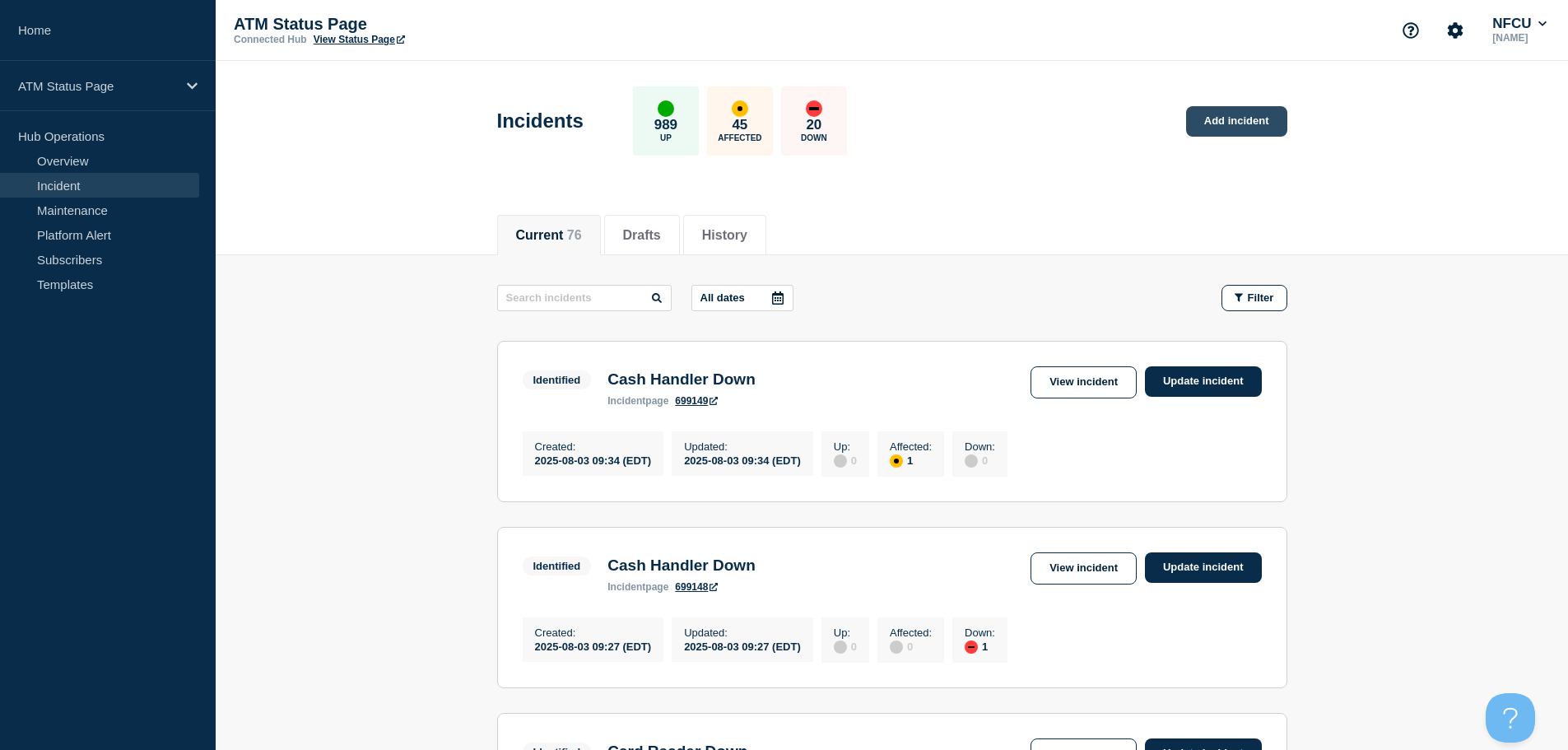 click on "Add incident" 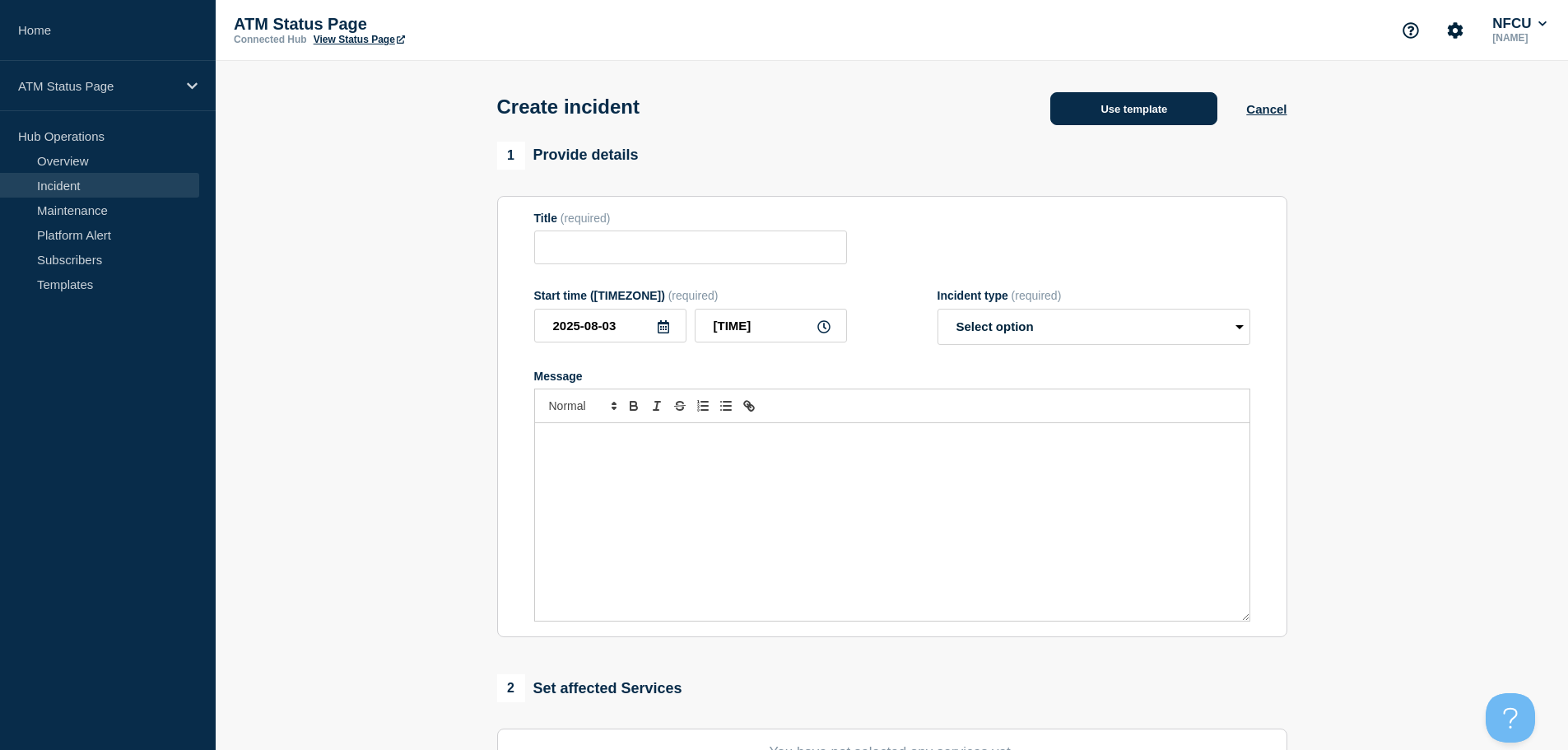 click on "Use template" at bounding box center (1133, 109) 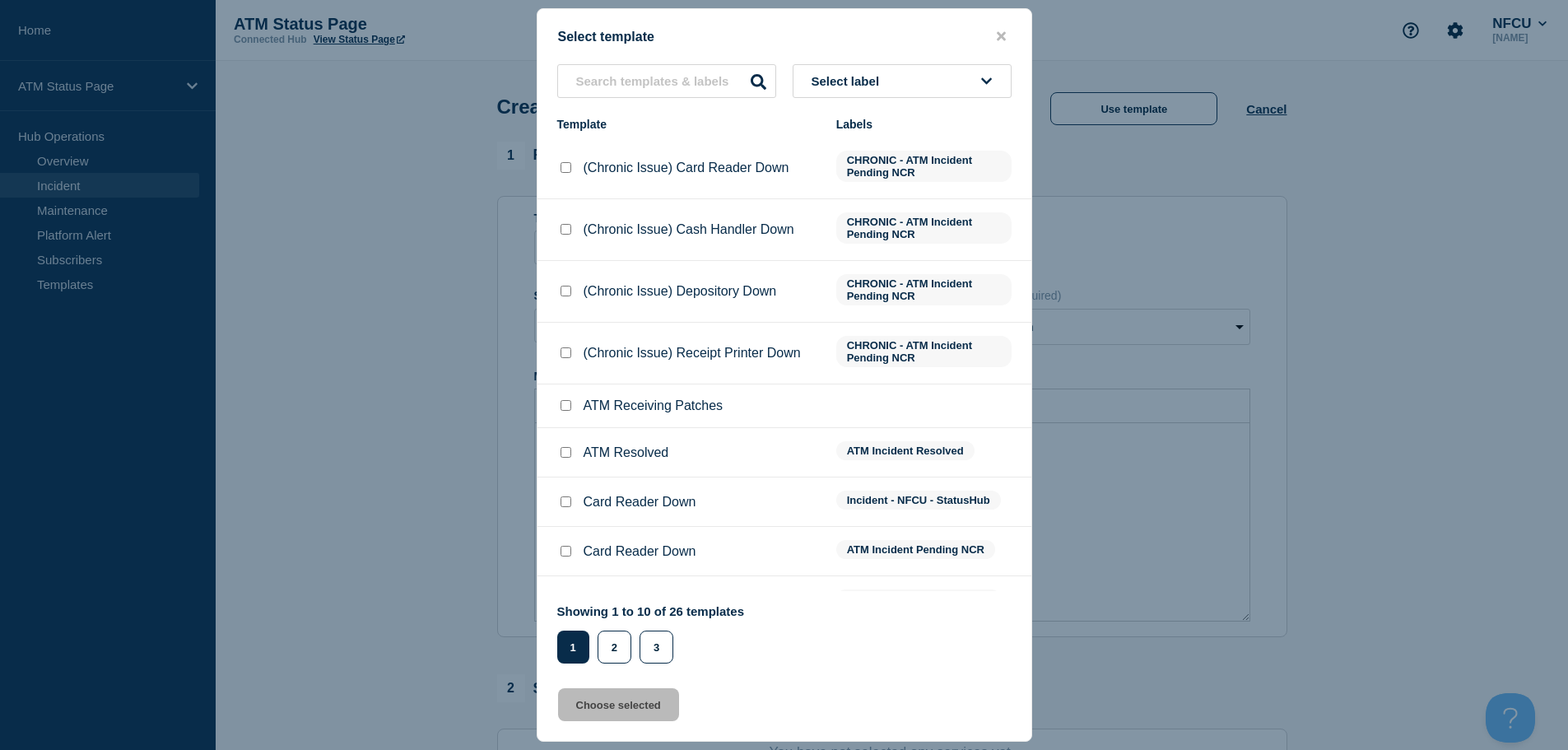 click on "Select label" at bounding box center (902, 81) 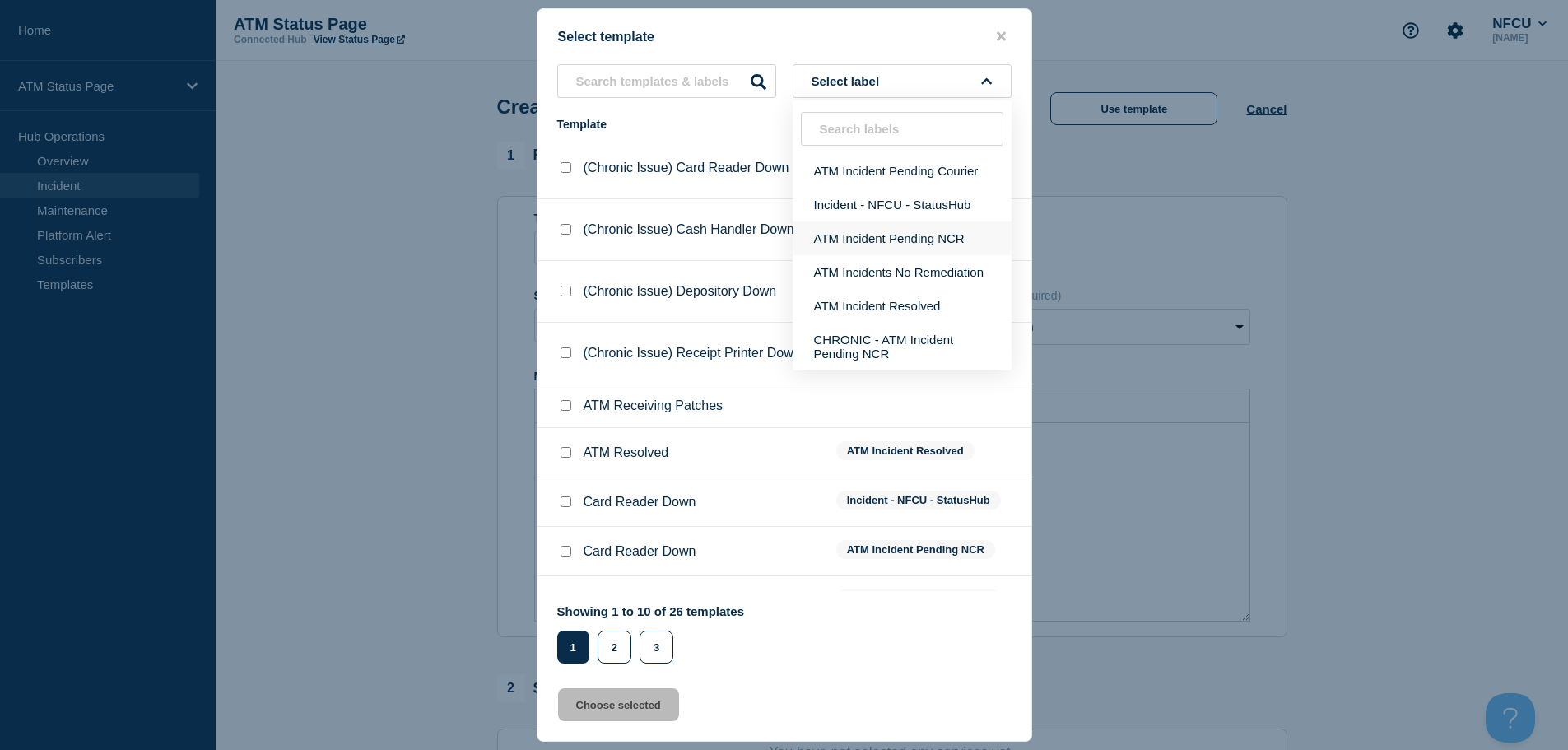 click on "ATM Incident Pending NCR" at bounding box center [902, 238] 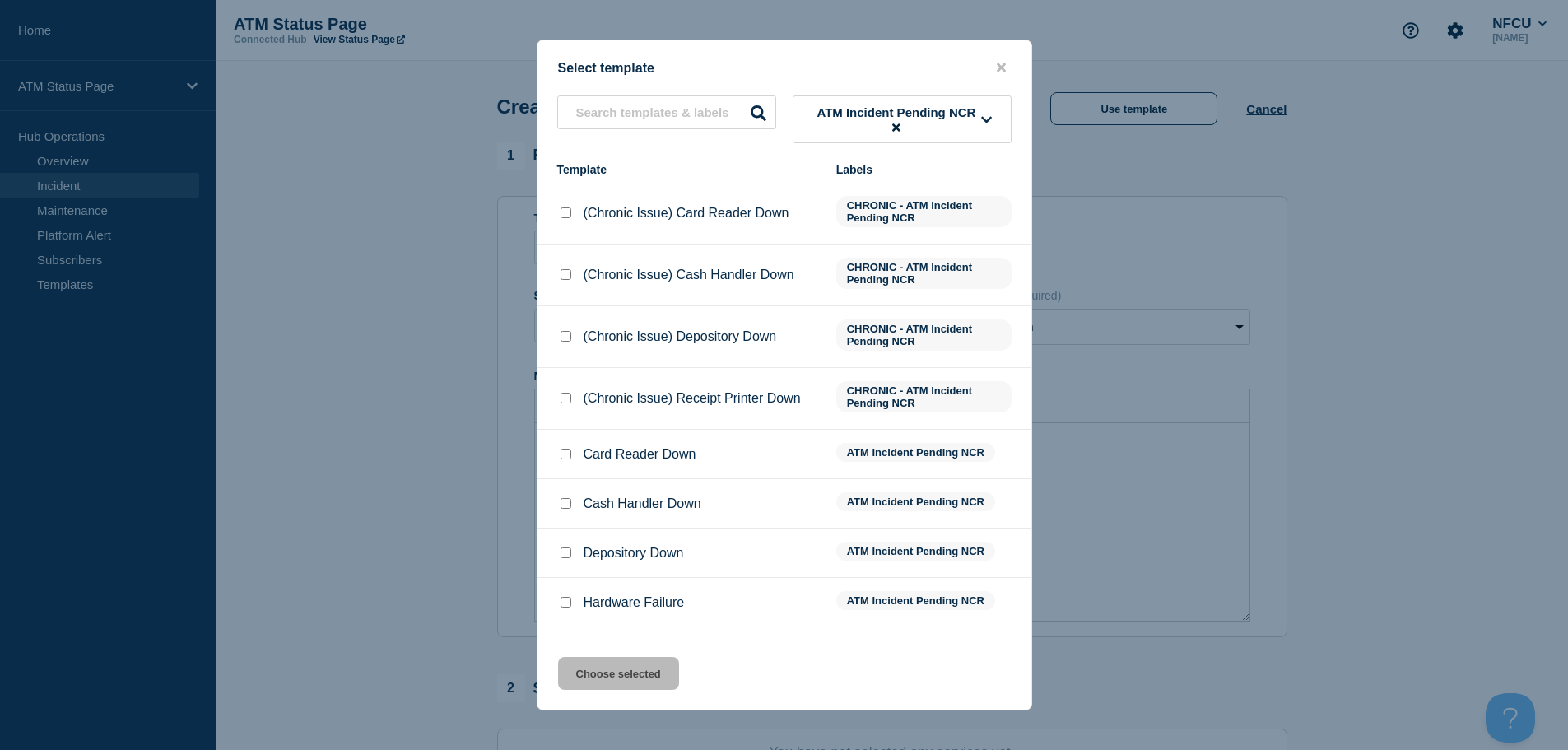 click at bounding box center (565, 504) 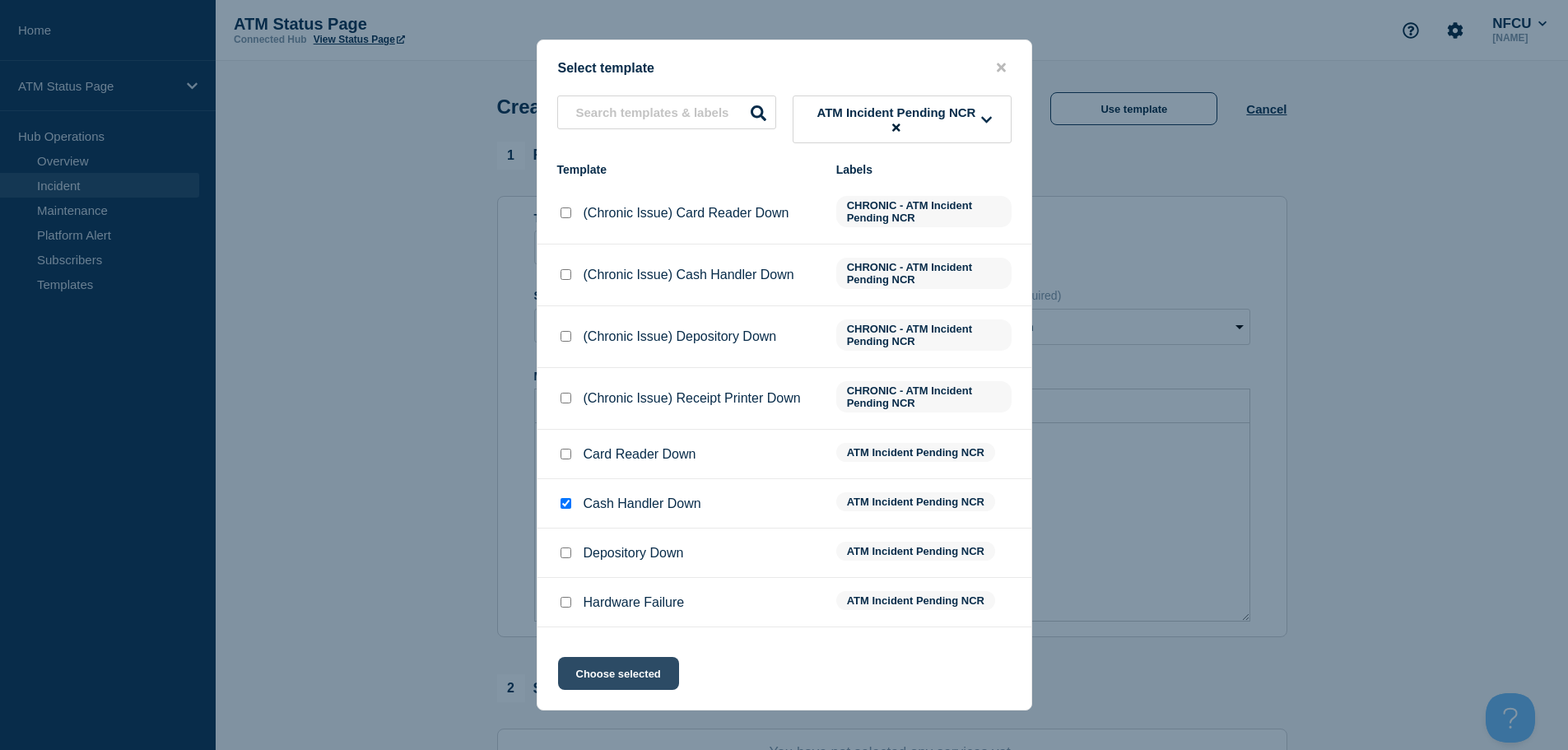 click on "Choose selected" 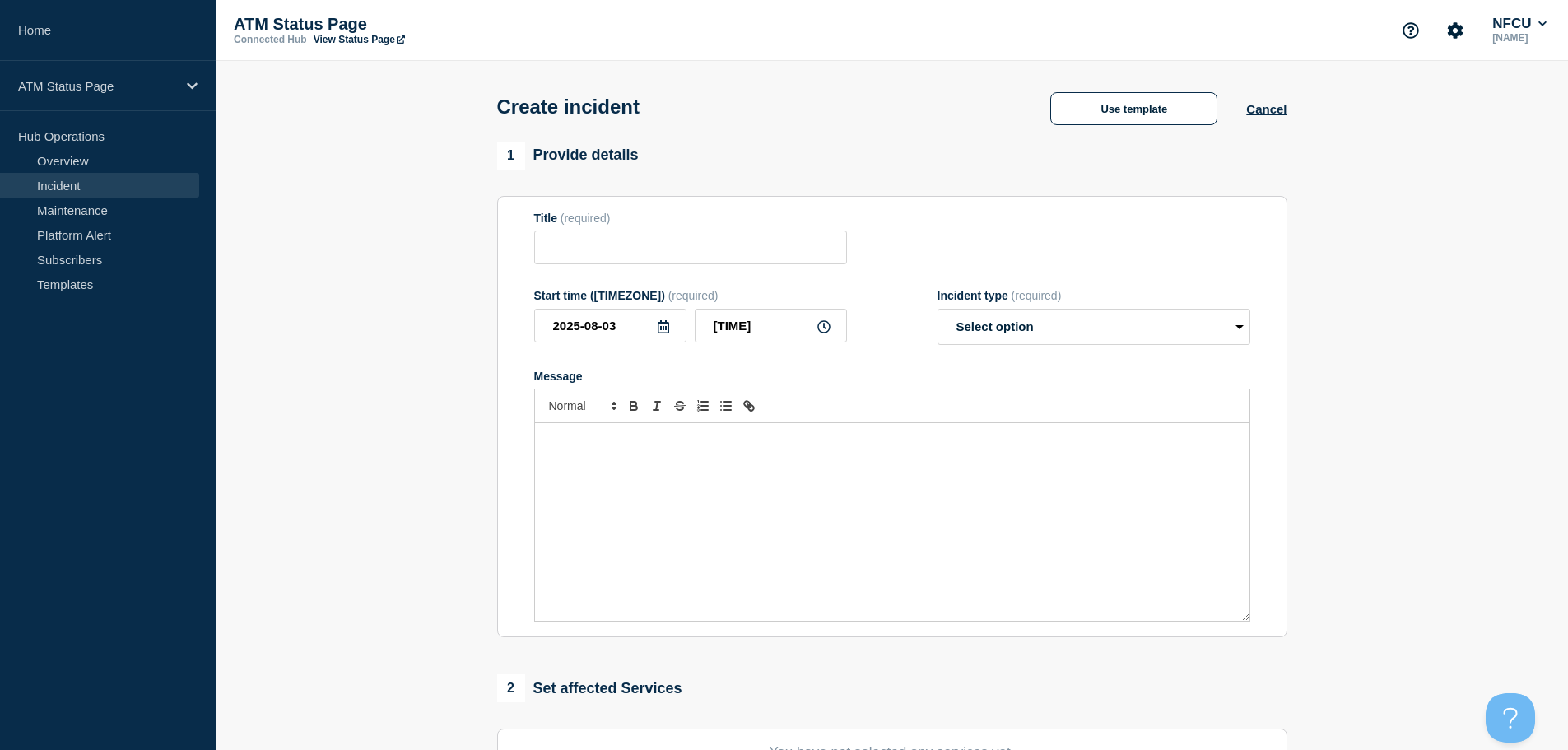 type on "Cash Handler Down" 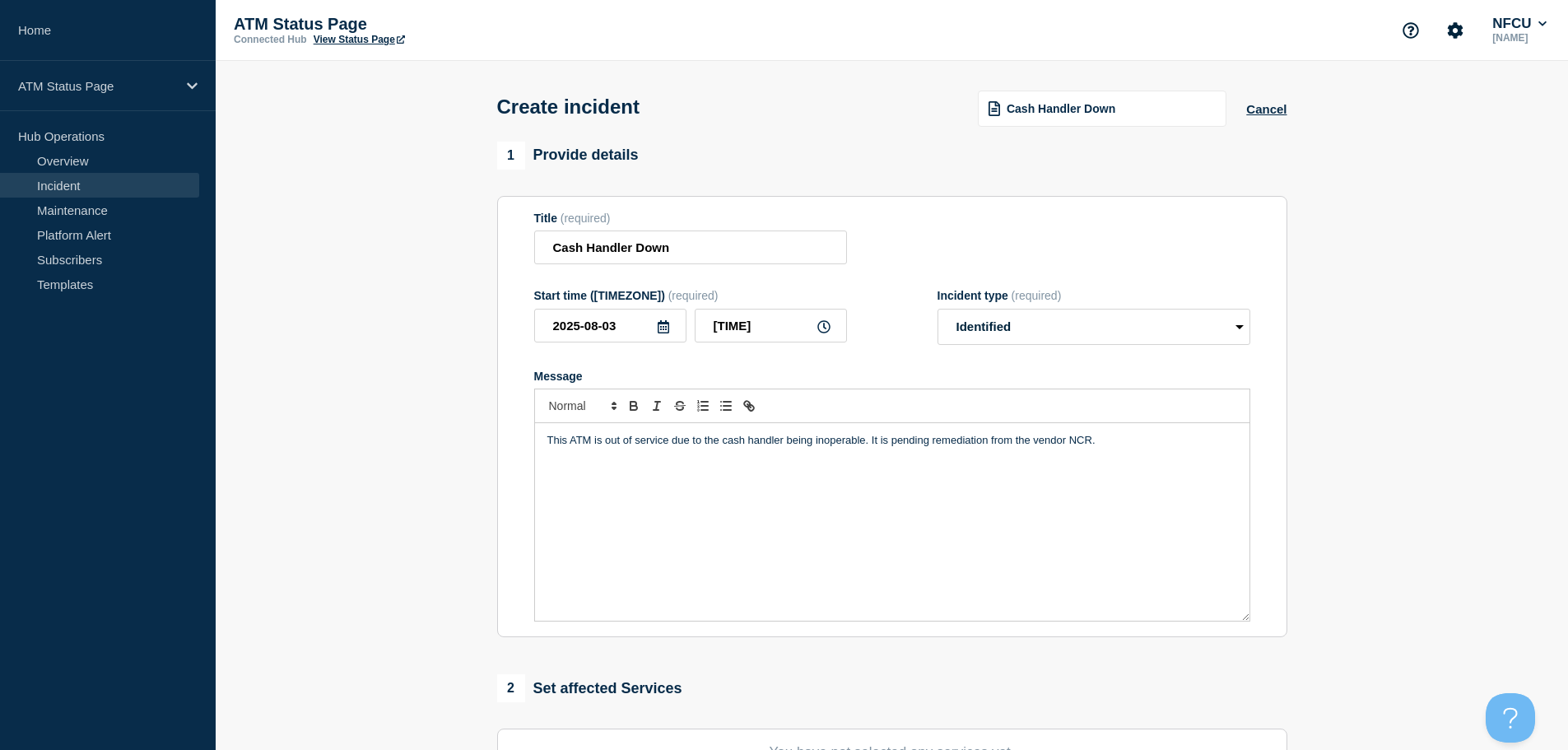 scroll, scrollTop: 247, scrollLeft: 0, axis: vertical 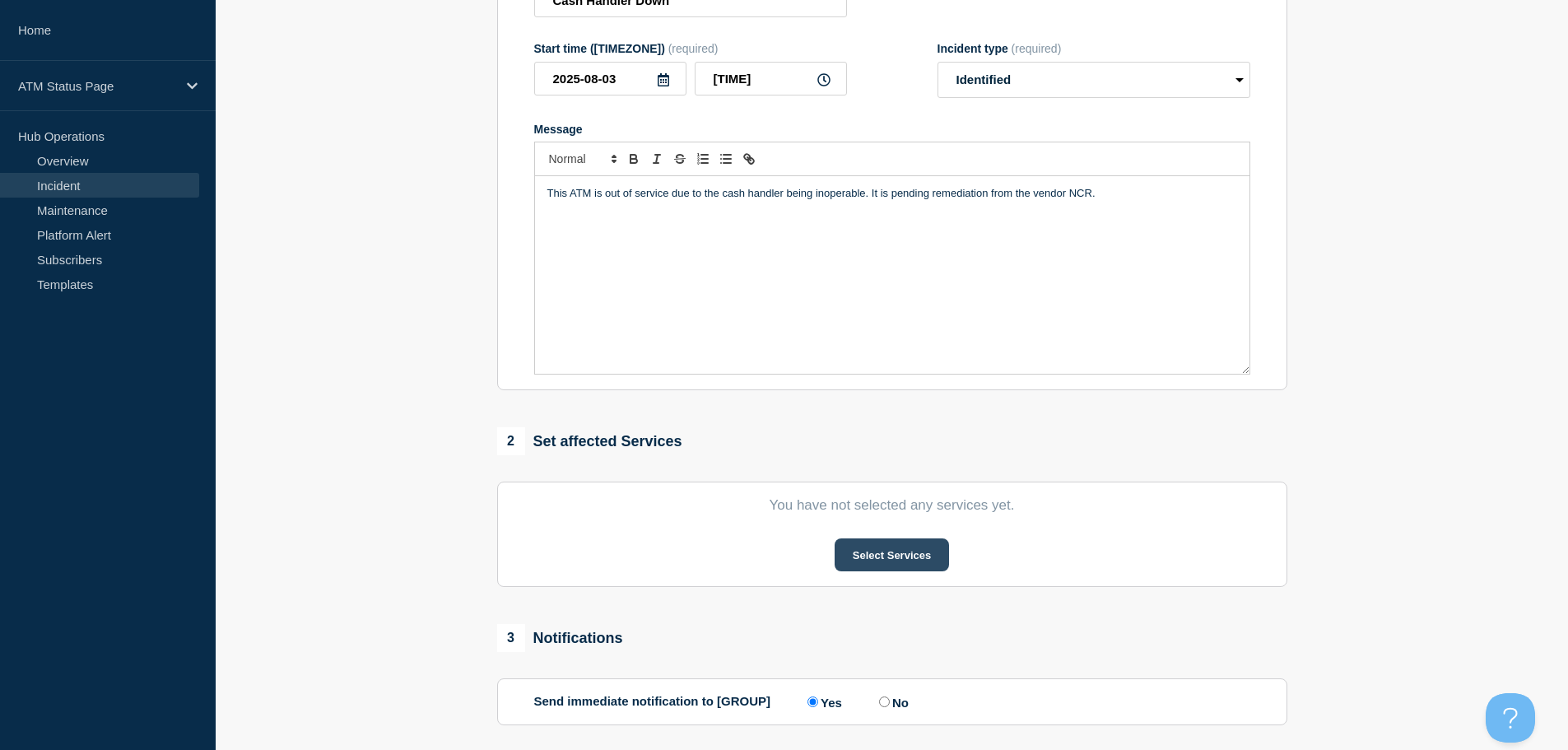 click on "Select Services" at bounding box center (891, 555) 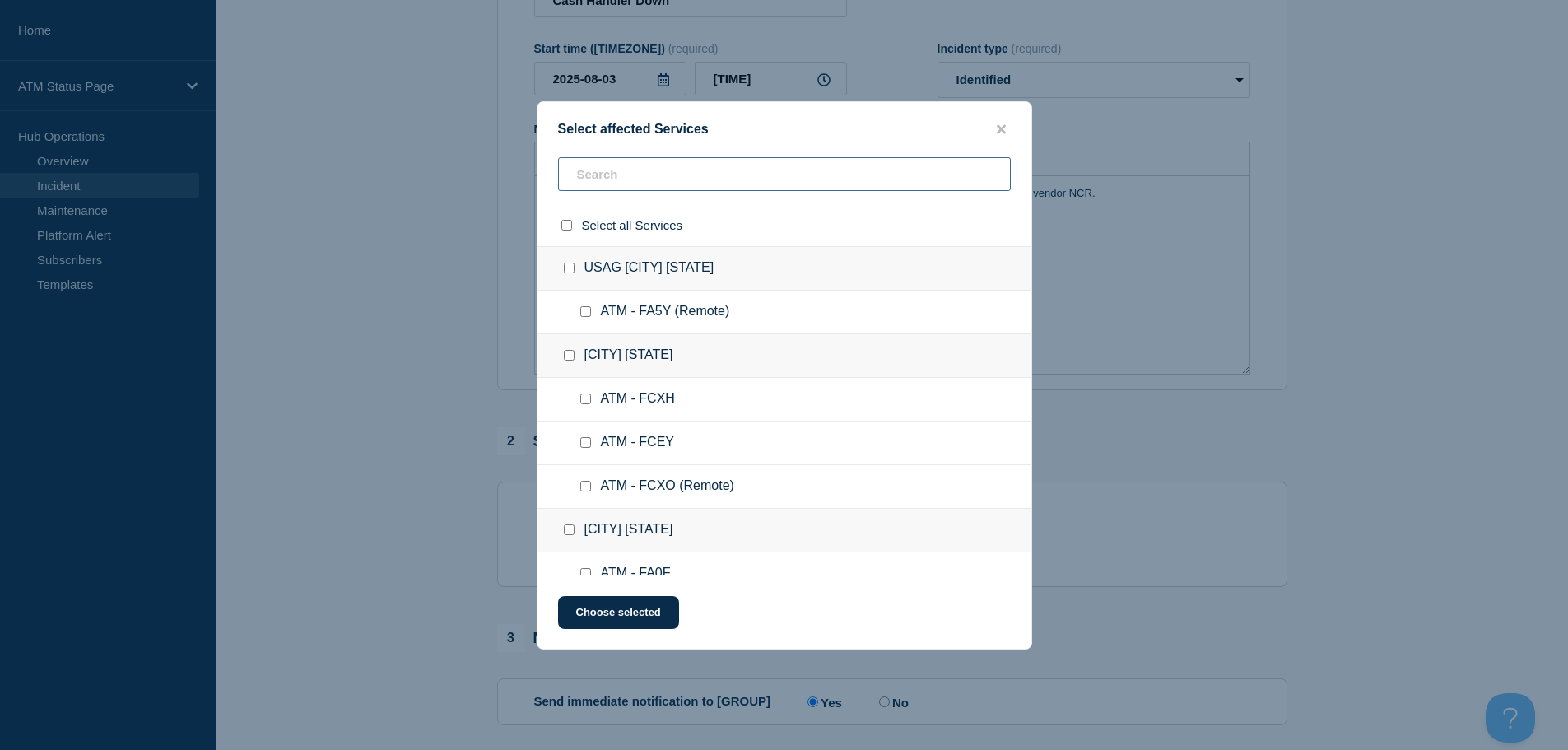 click at bounding box center (784, 174) 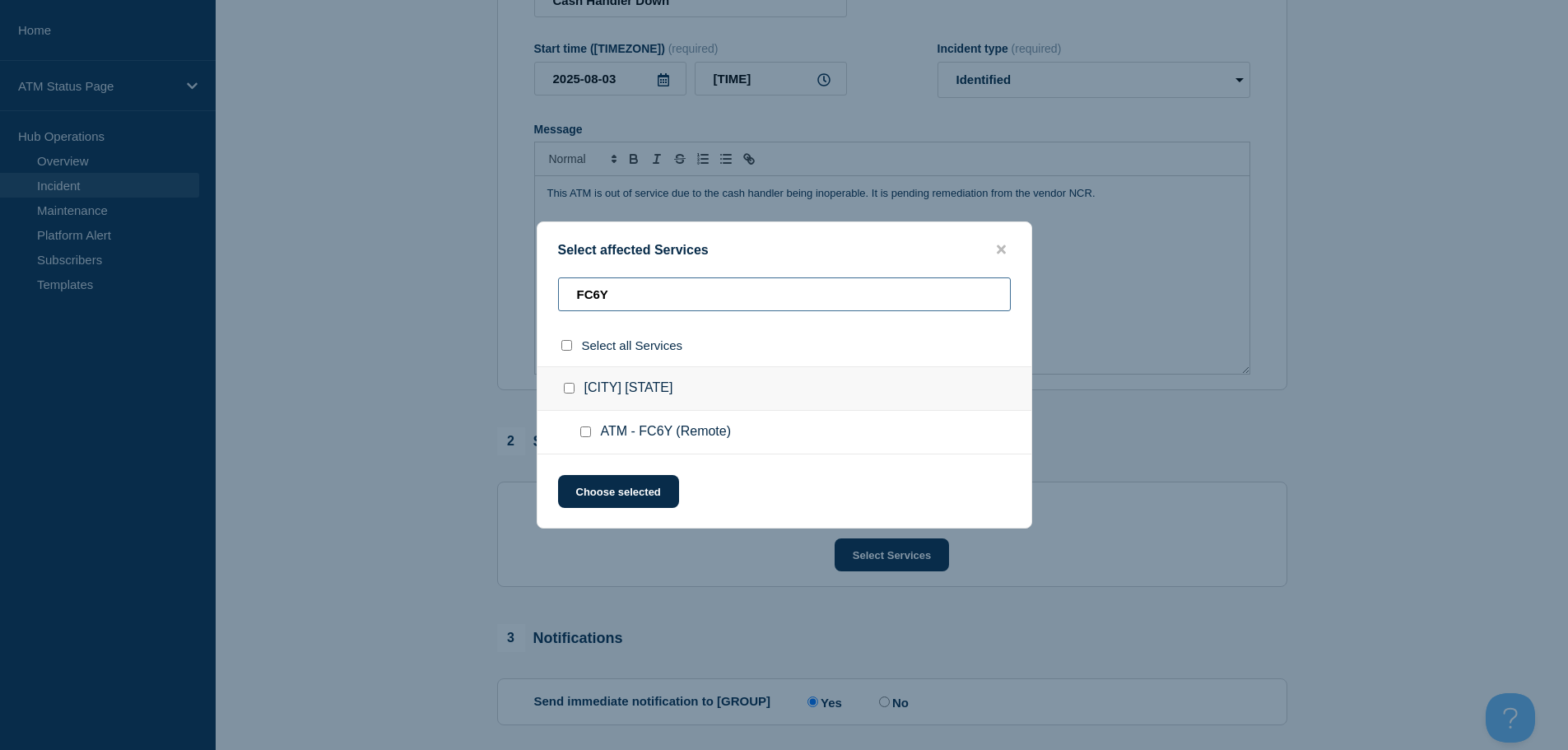 type on "FC6Y" 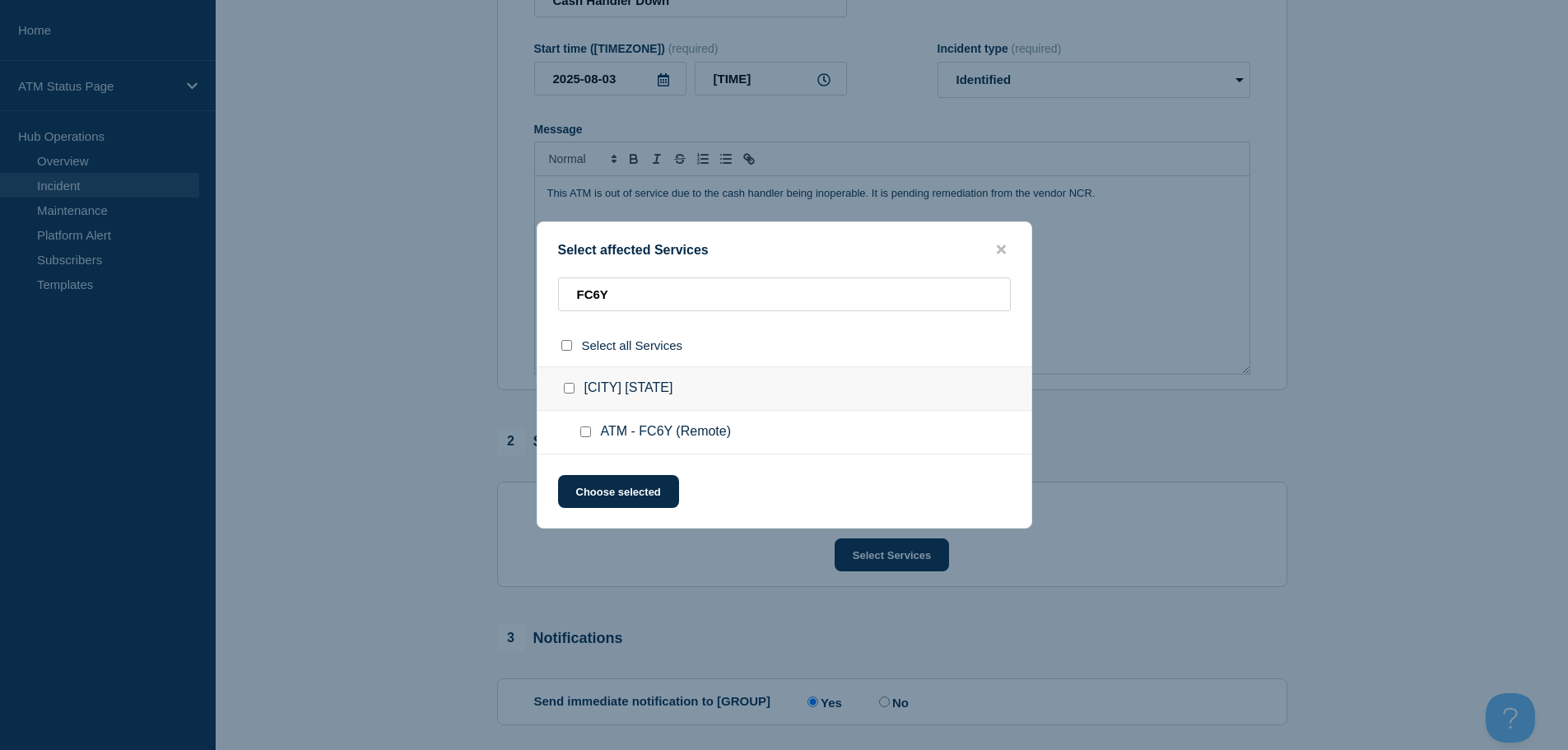 click at bounding box center [585, 431] 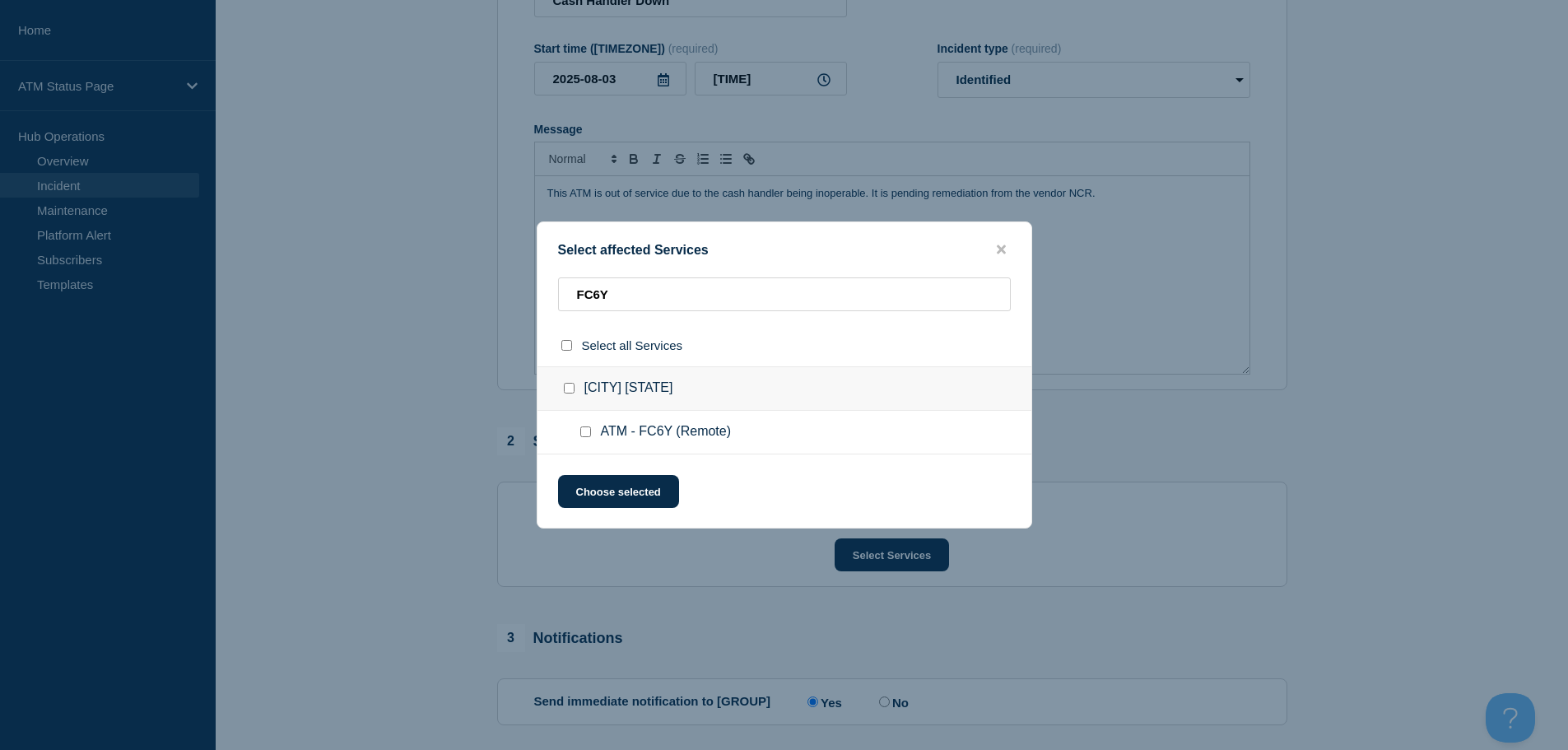 checkbox on "true" 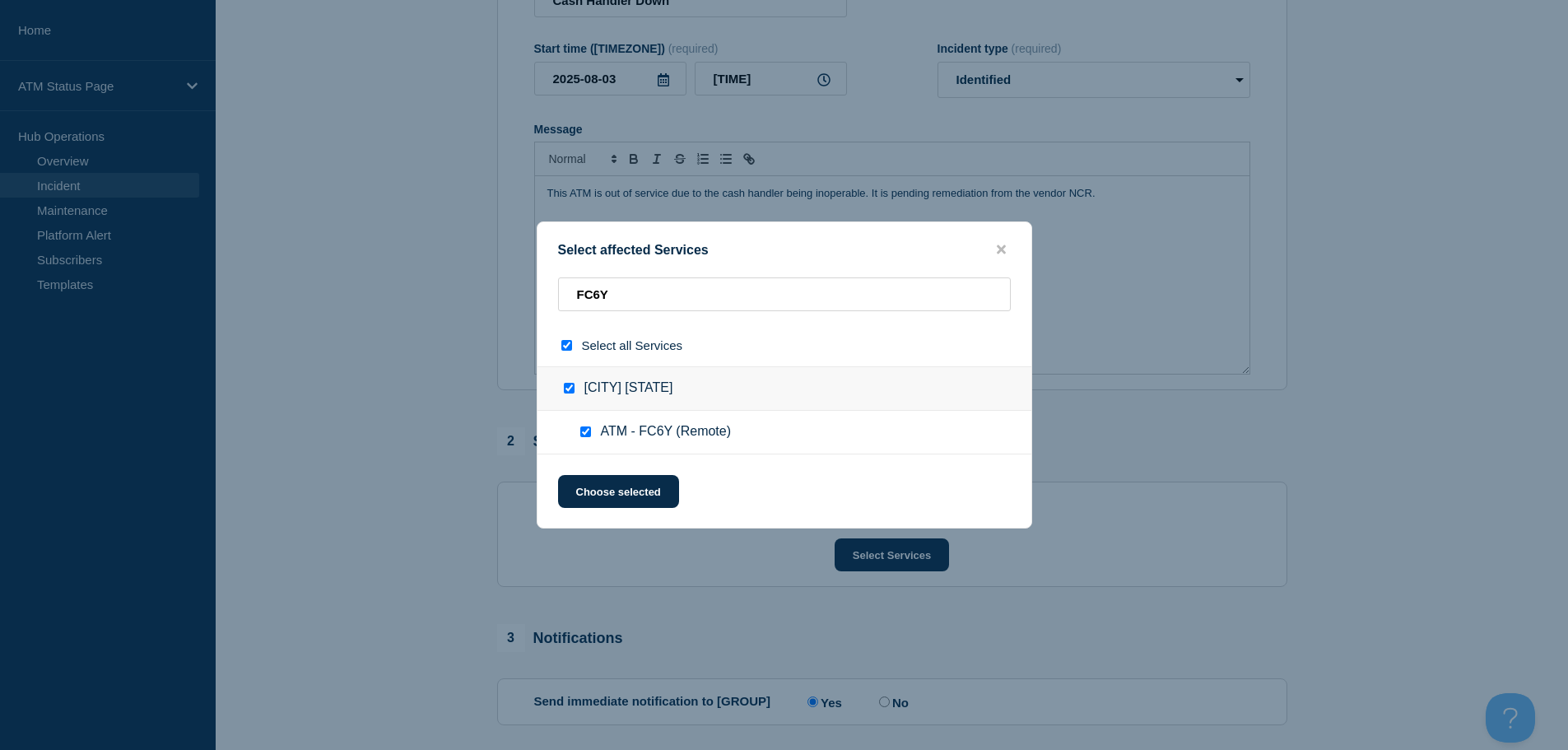 checkbox on "true" 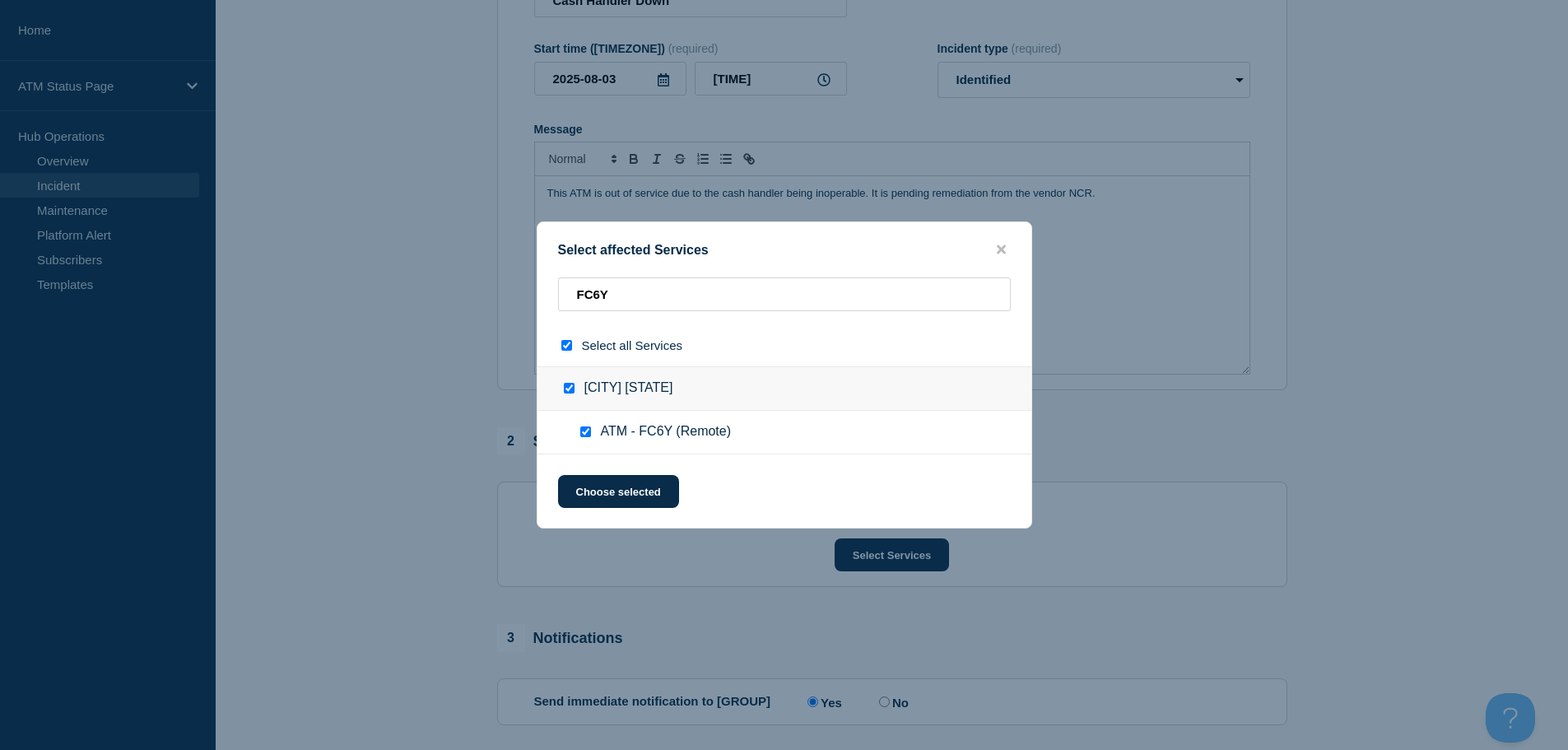 checkbox on "true" 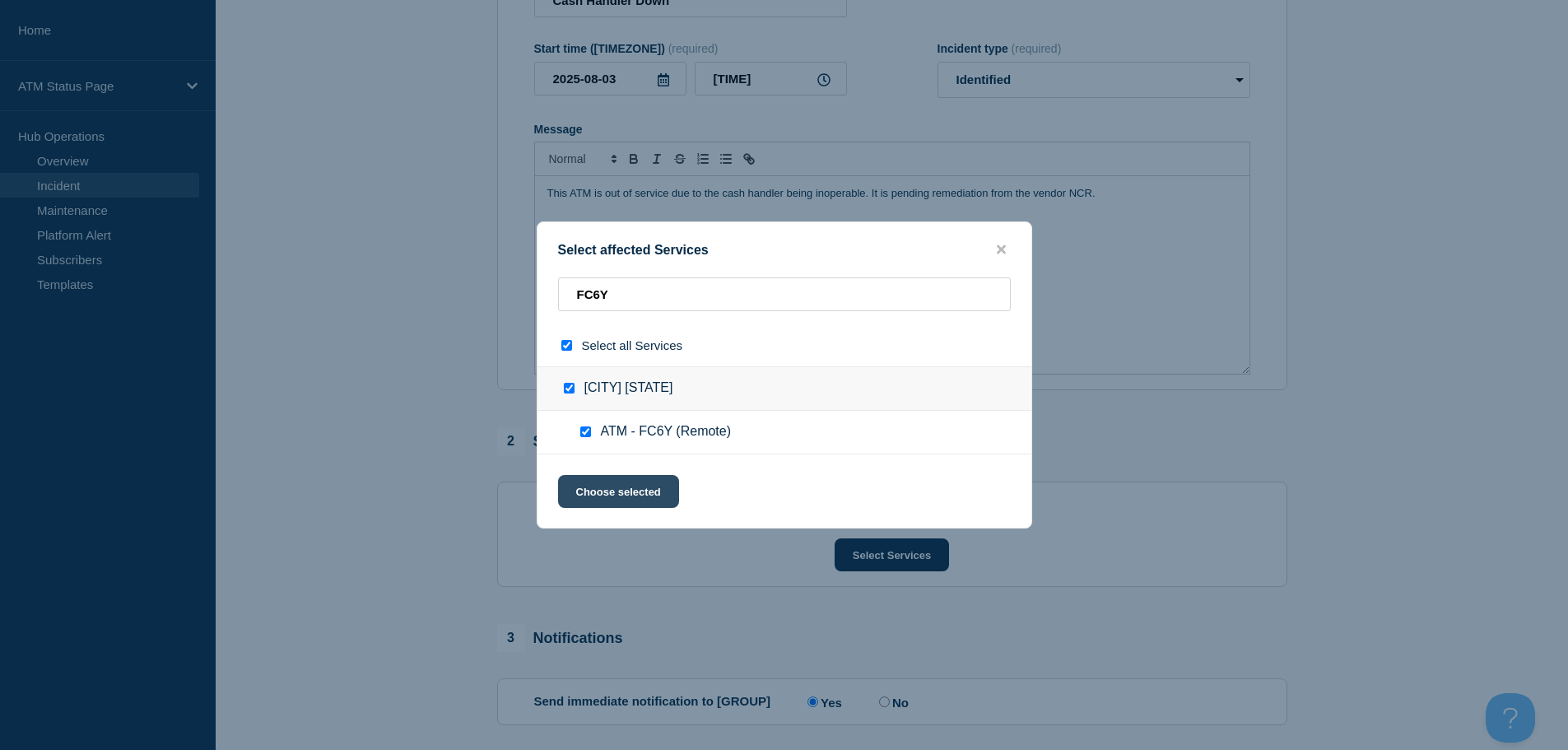 click on "Choose selected" 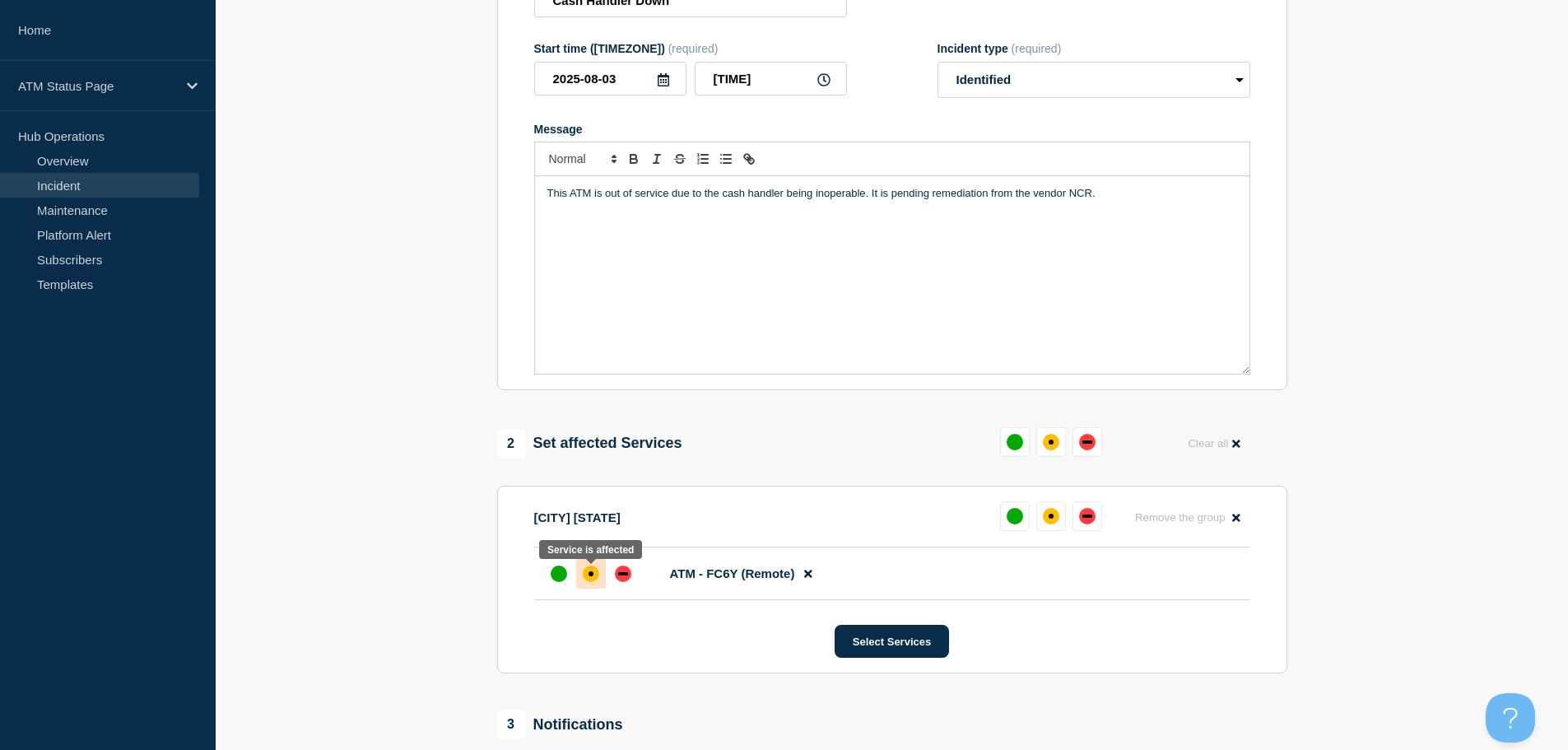 click at bounding box center [591, 574] 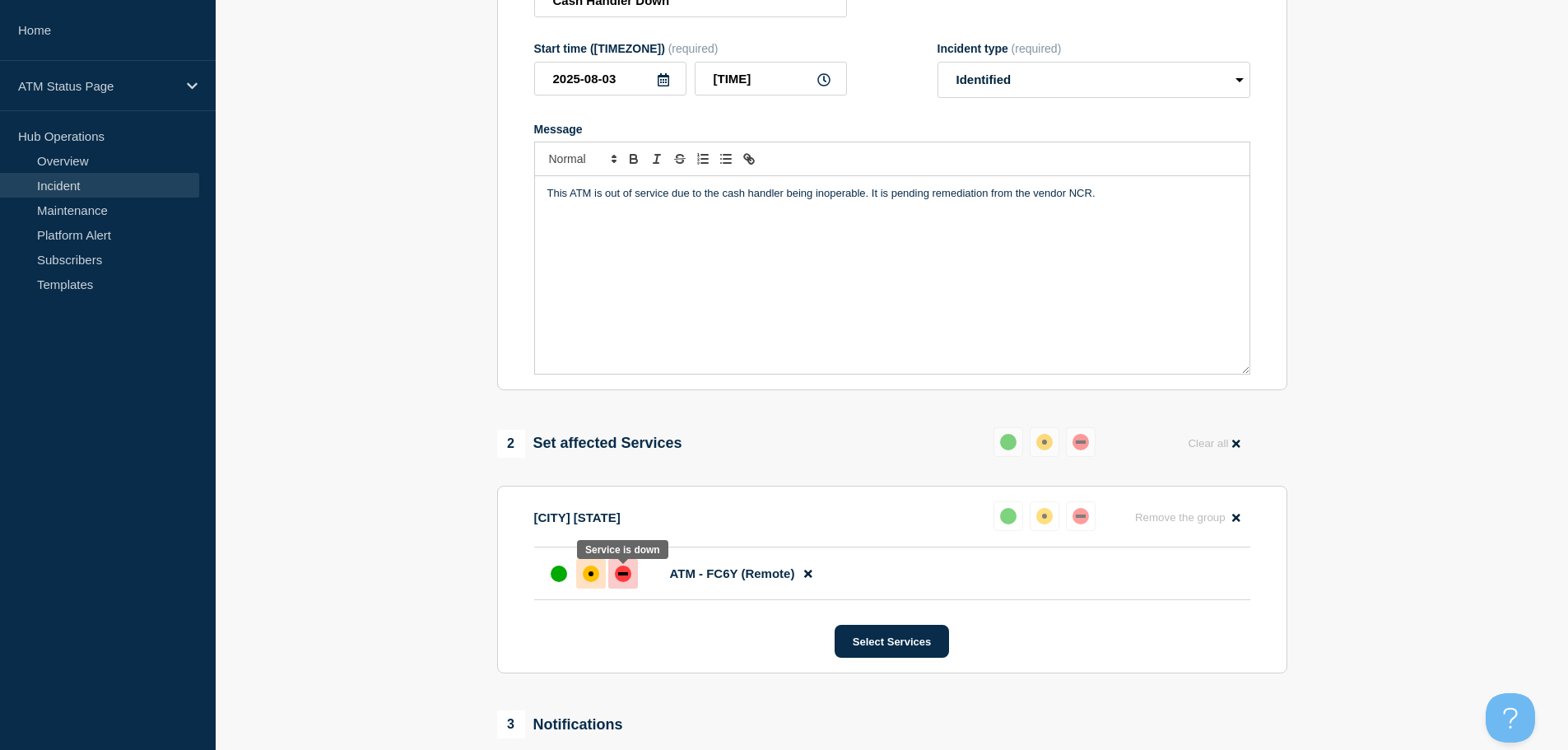 click at bounding box center [623, 574] 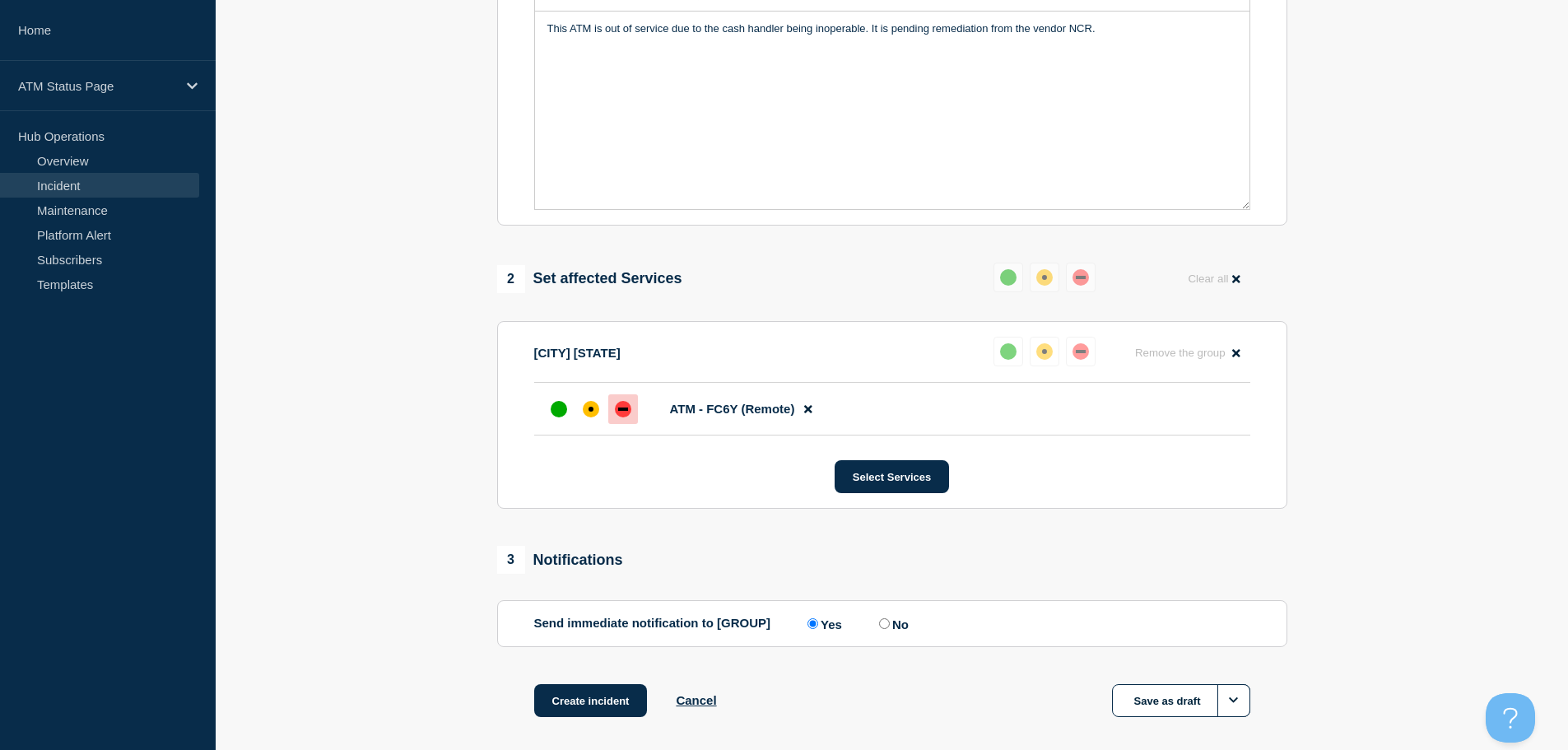 scroll, scrollTop: 490, scrollLeft: 0, axis: vertical 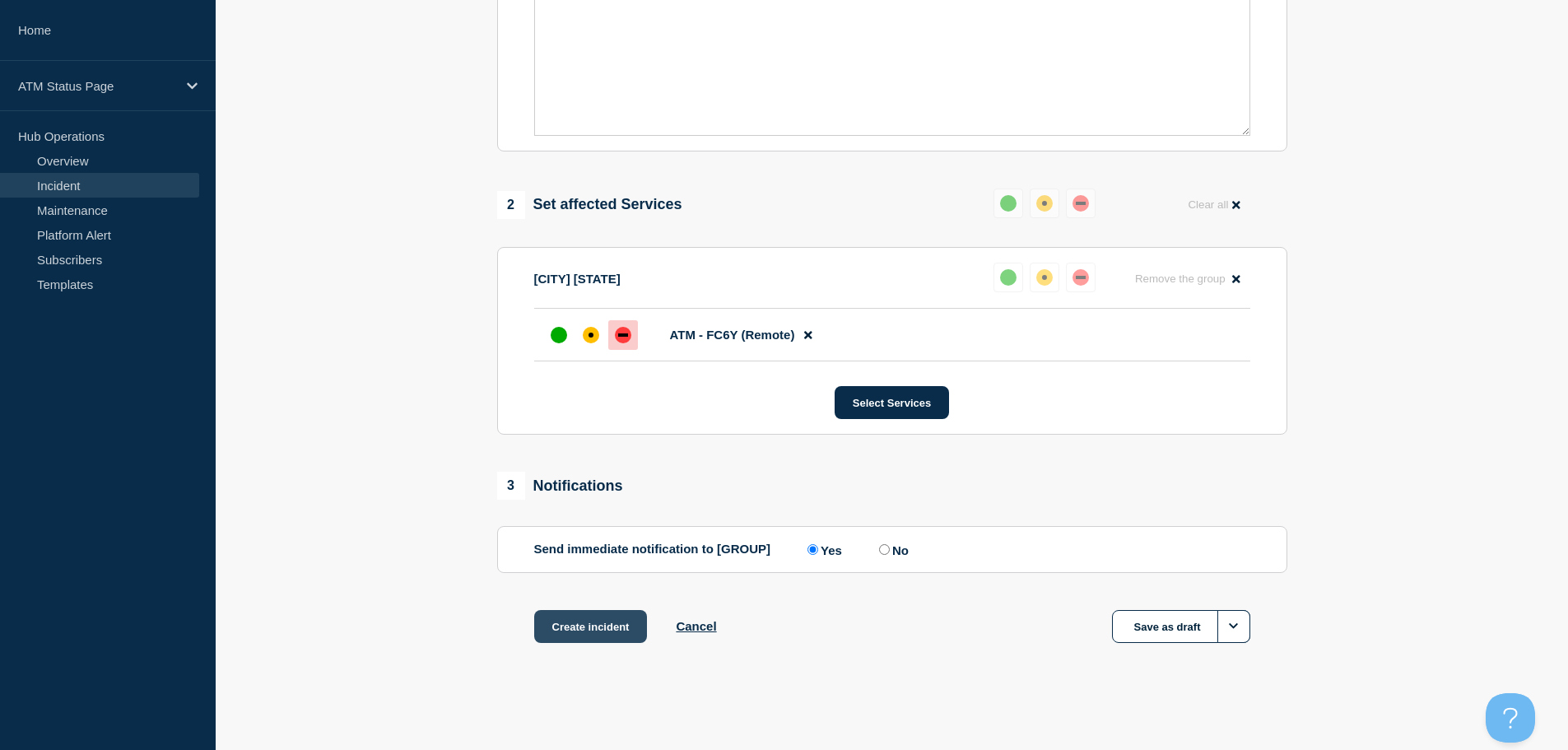 click on "Create incident" at bounding box center [591, 627] 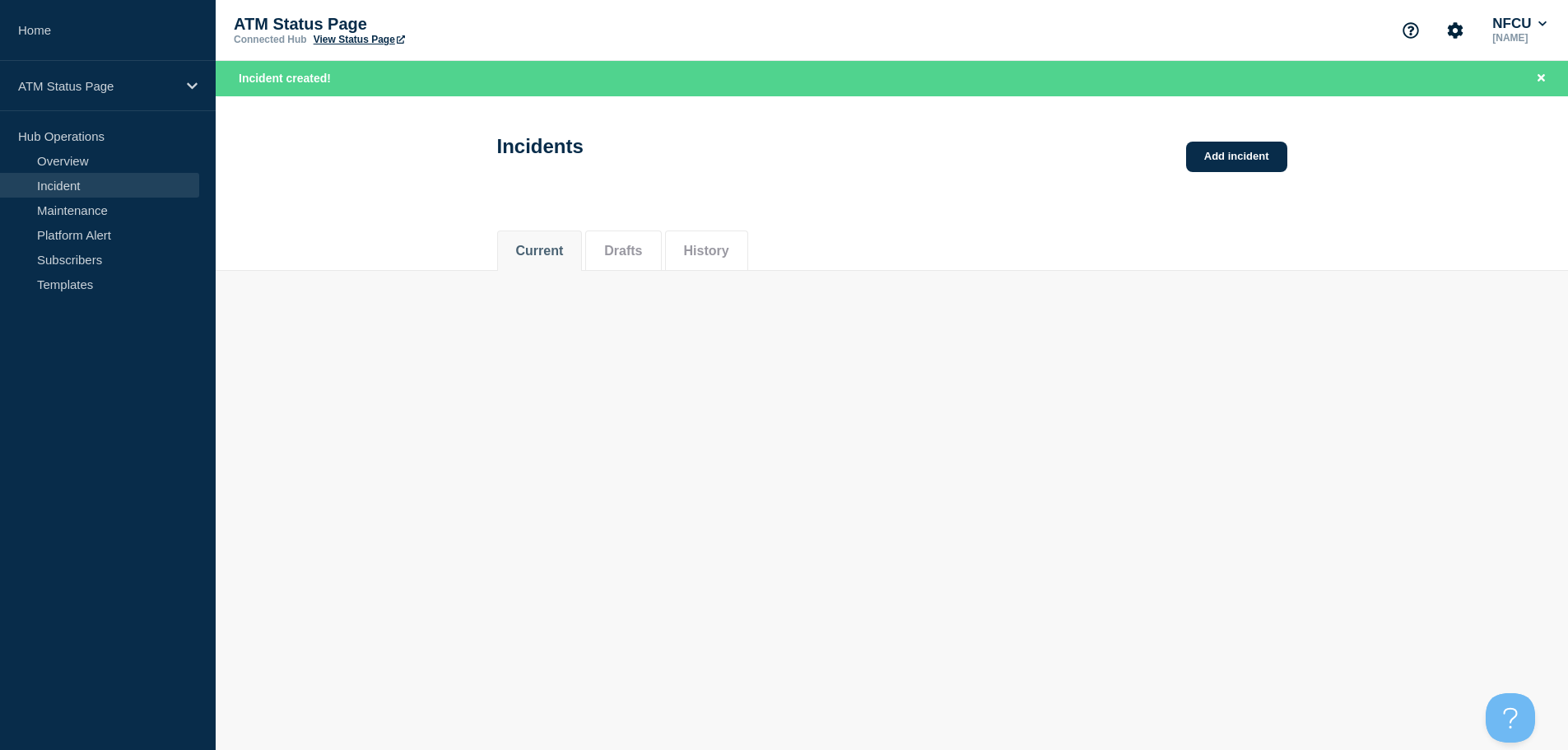 scroll, scrollTop: 0, scrollLeft: 0, axis: both 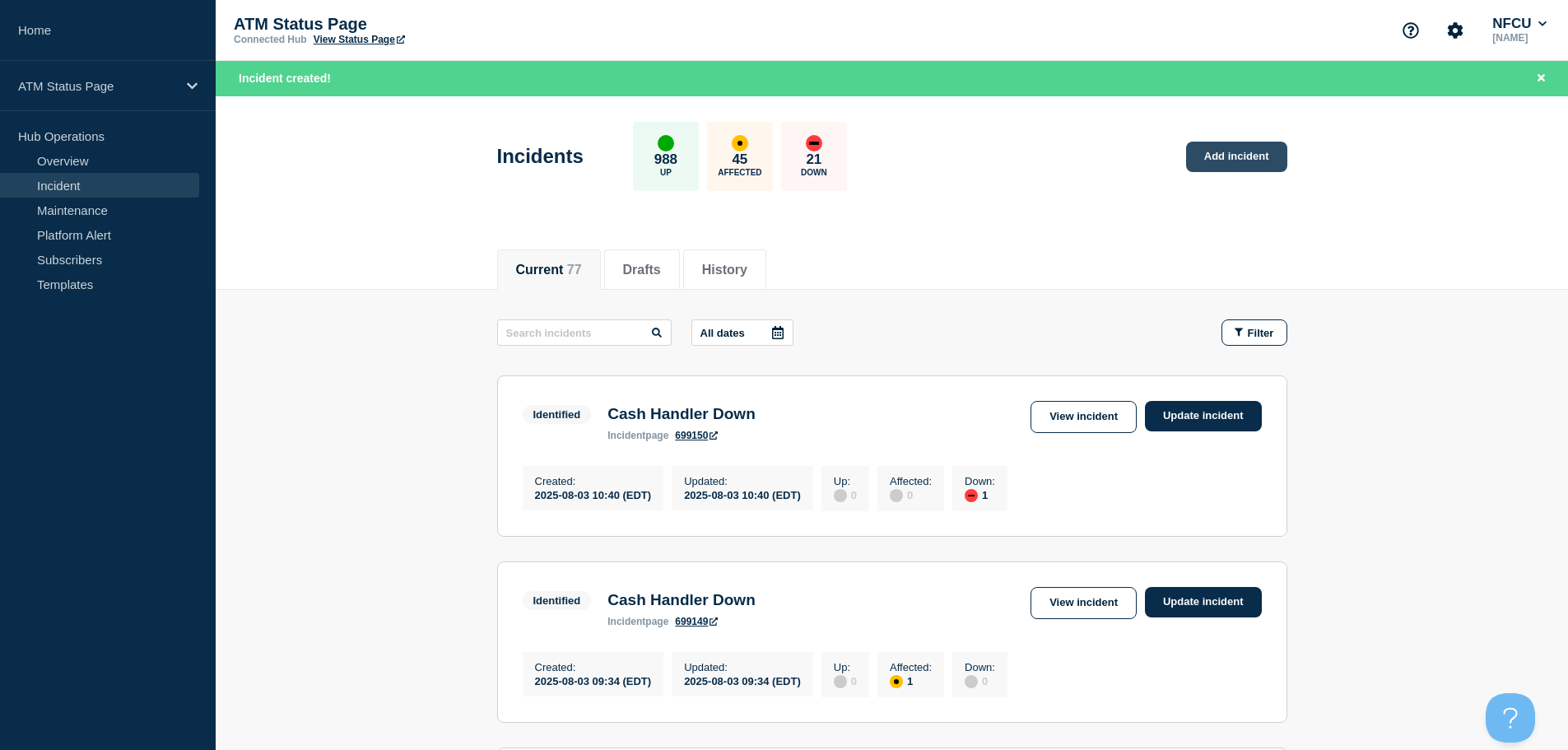 click on "Add incident" 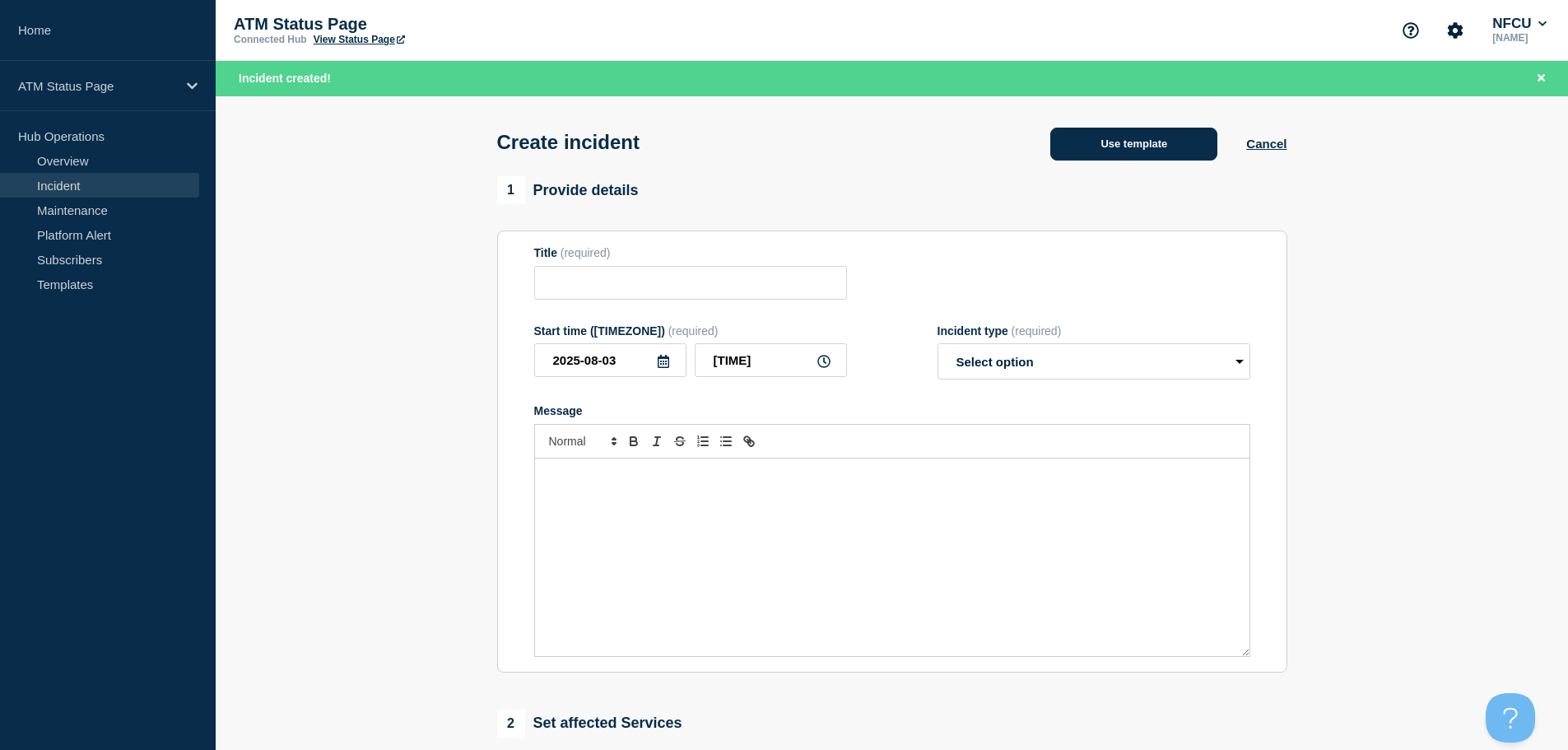 click on "Use template" at bounding box center (1133, 144) 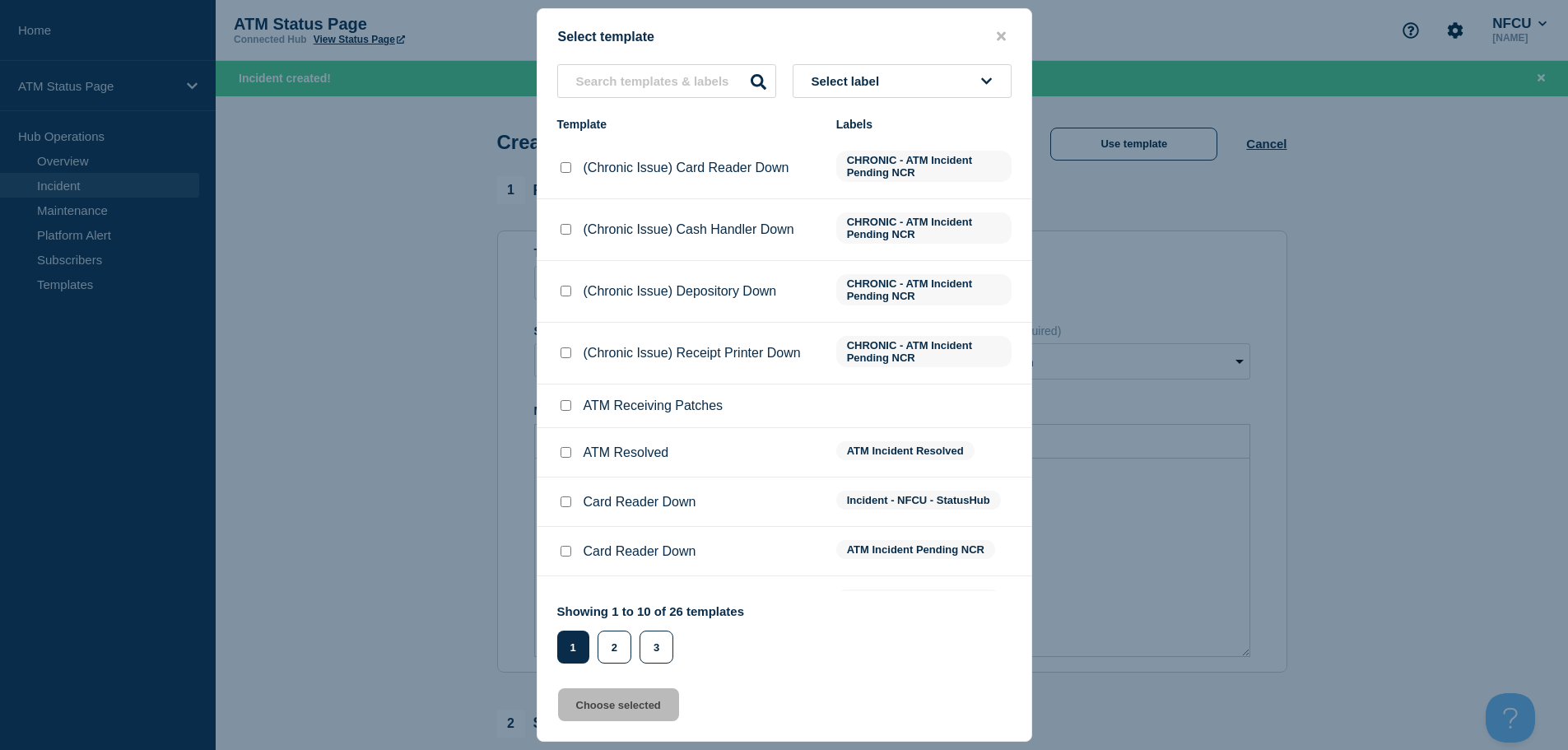 click on "Select label" at bounding box center [902, 81] 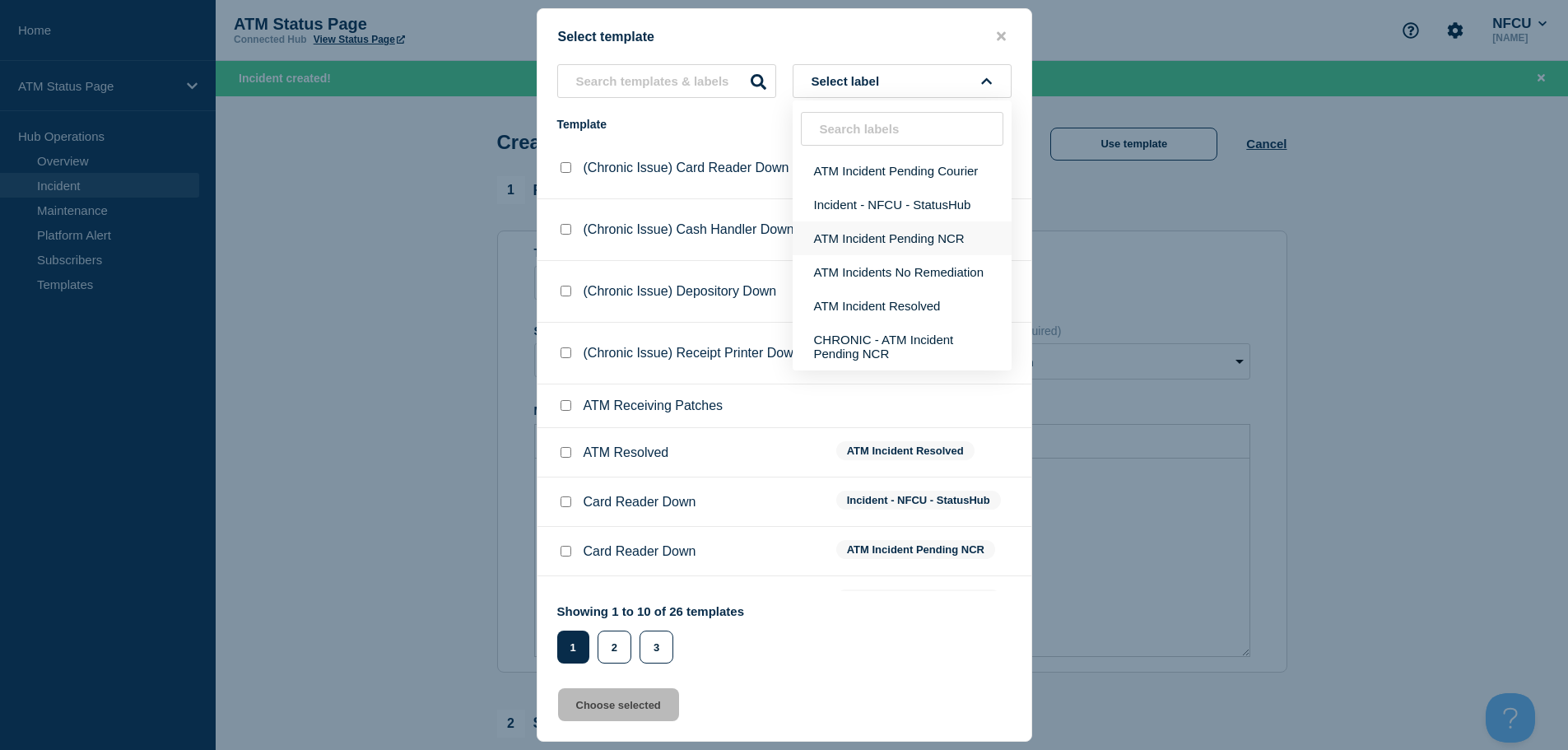 click on "ATM Incident Pending NCR" at bounding box center [902, 238] 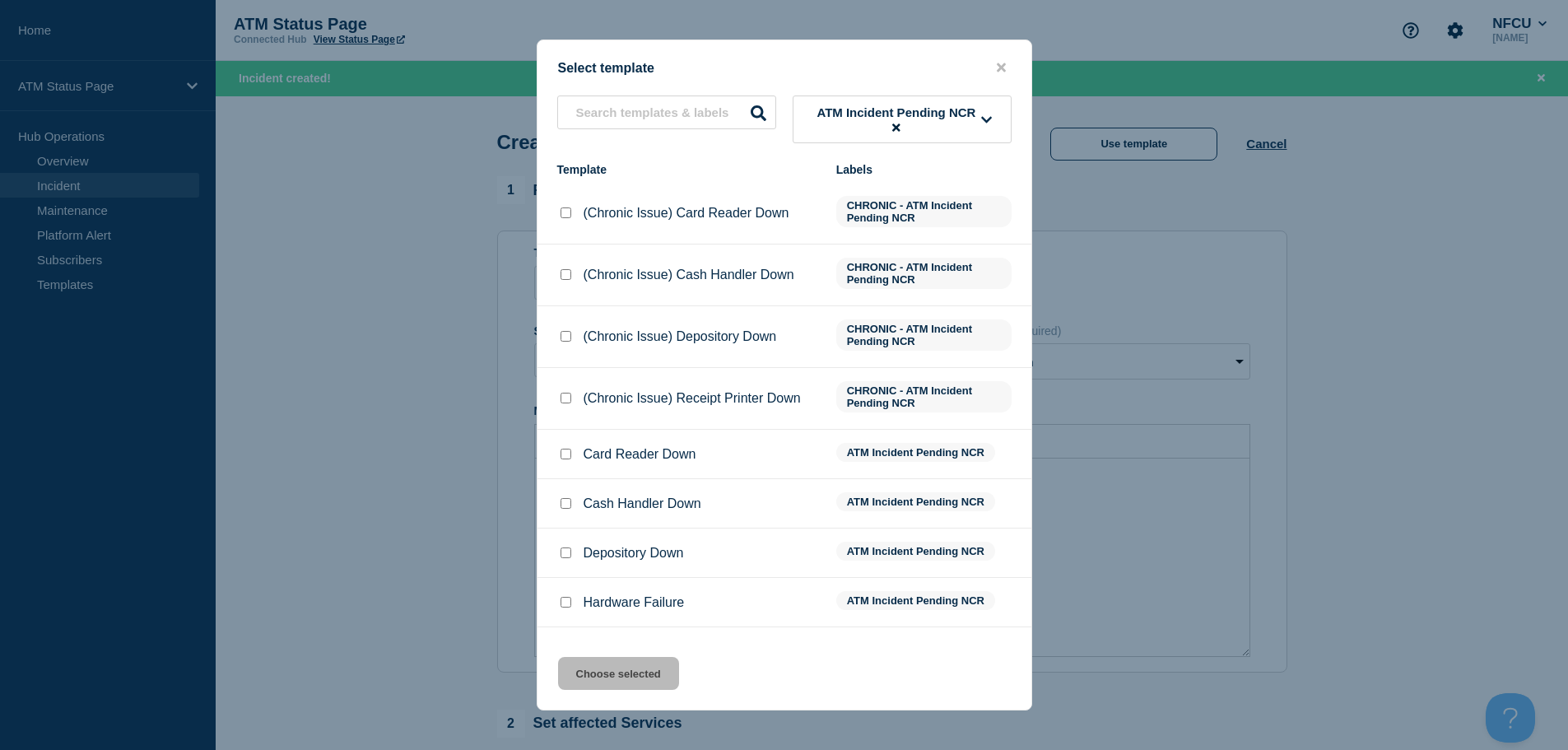 click at bounding box center [565, 503] 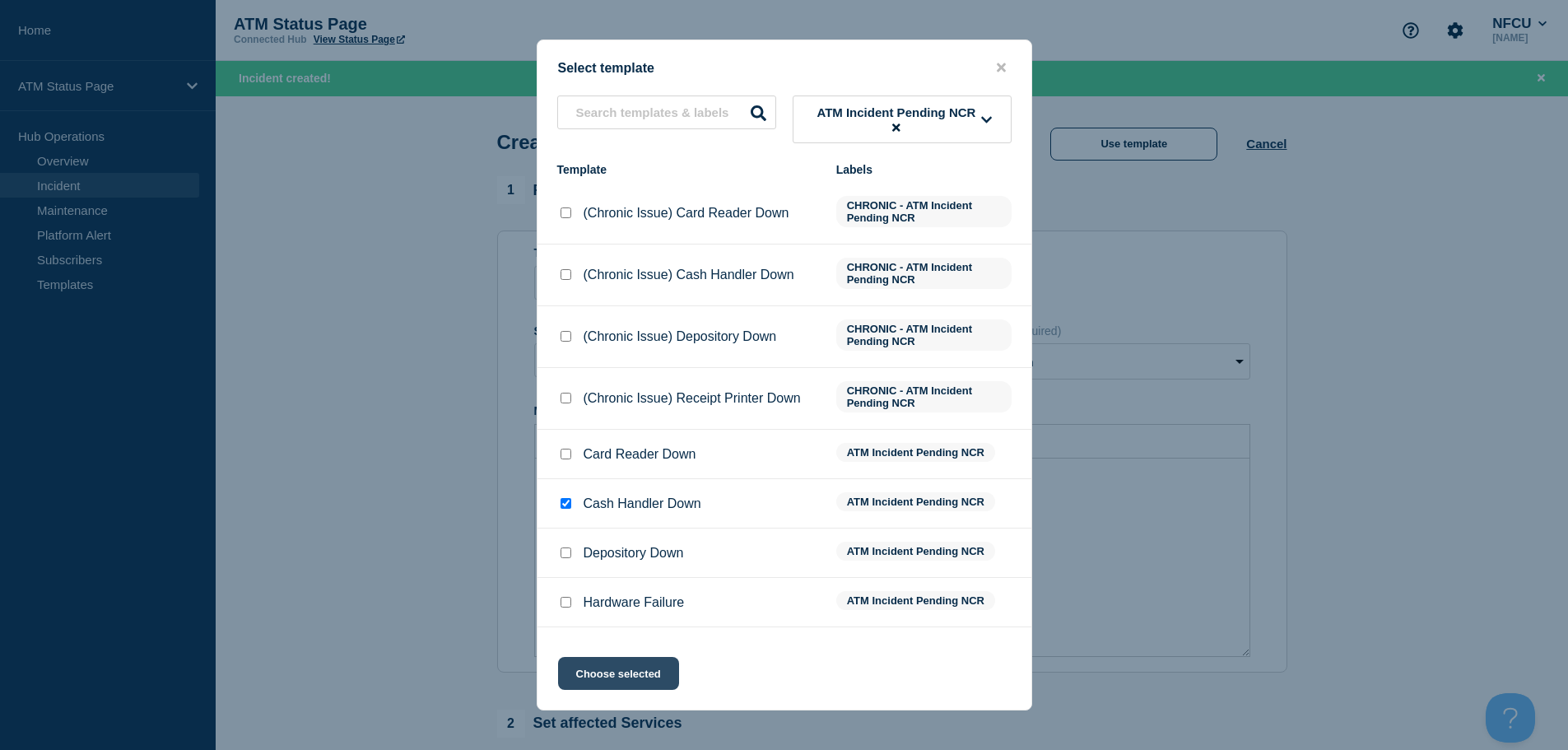 click on "Choose selected" 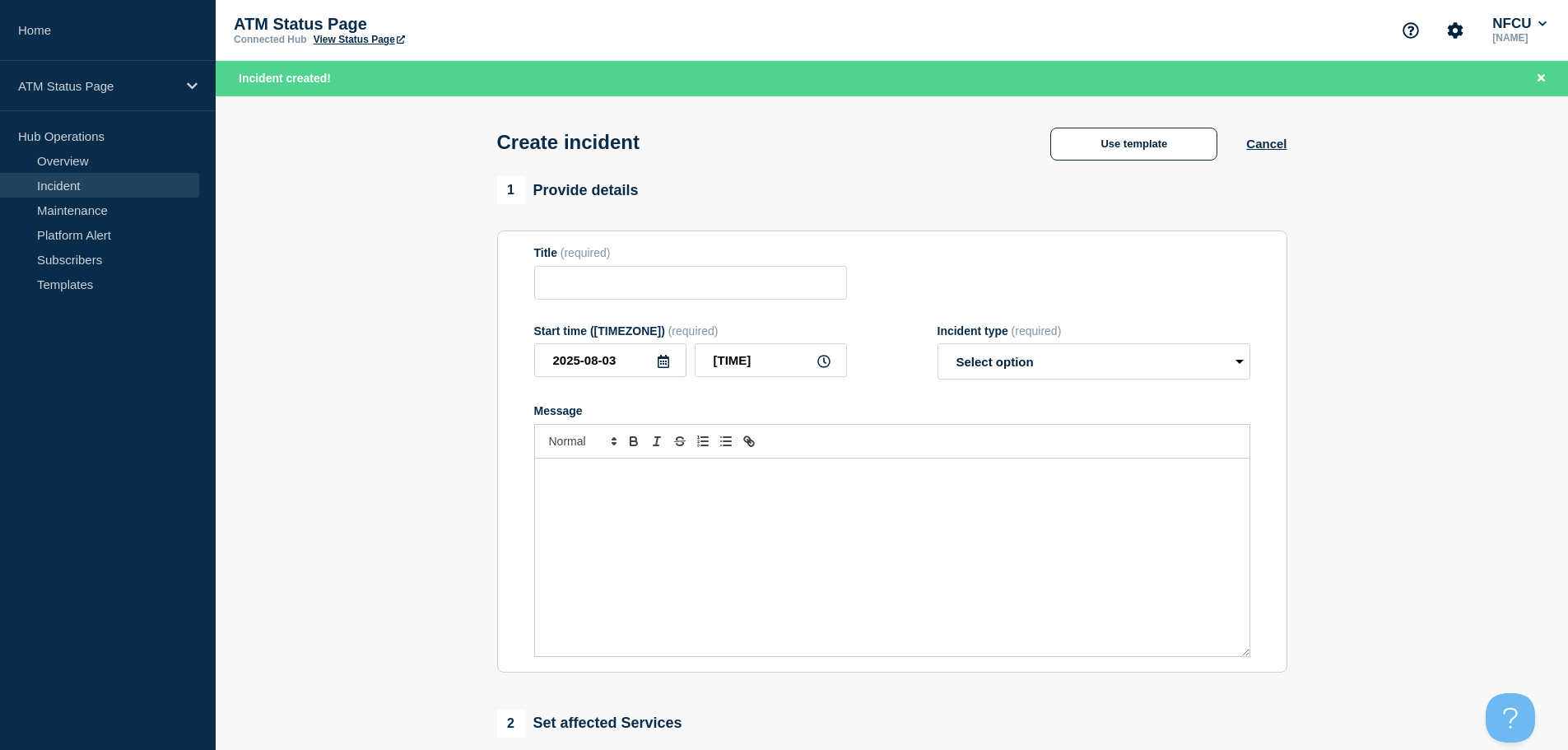 type on "Cash Handler Down" 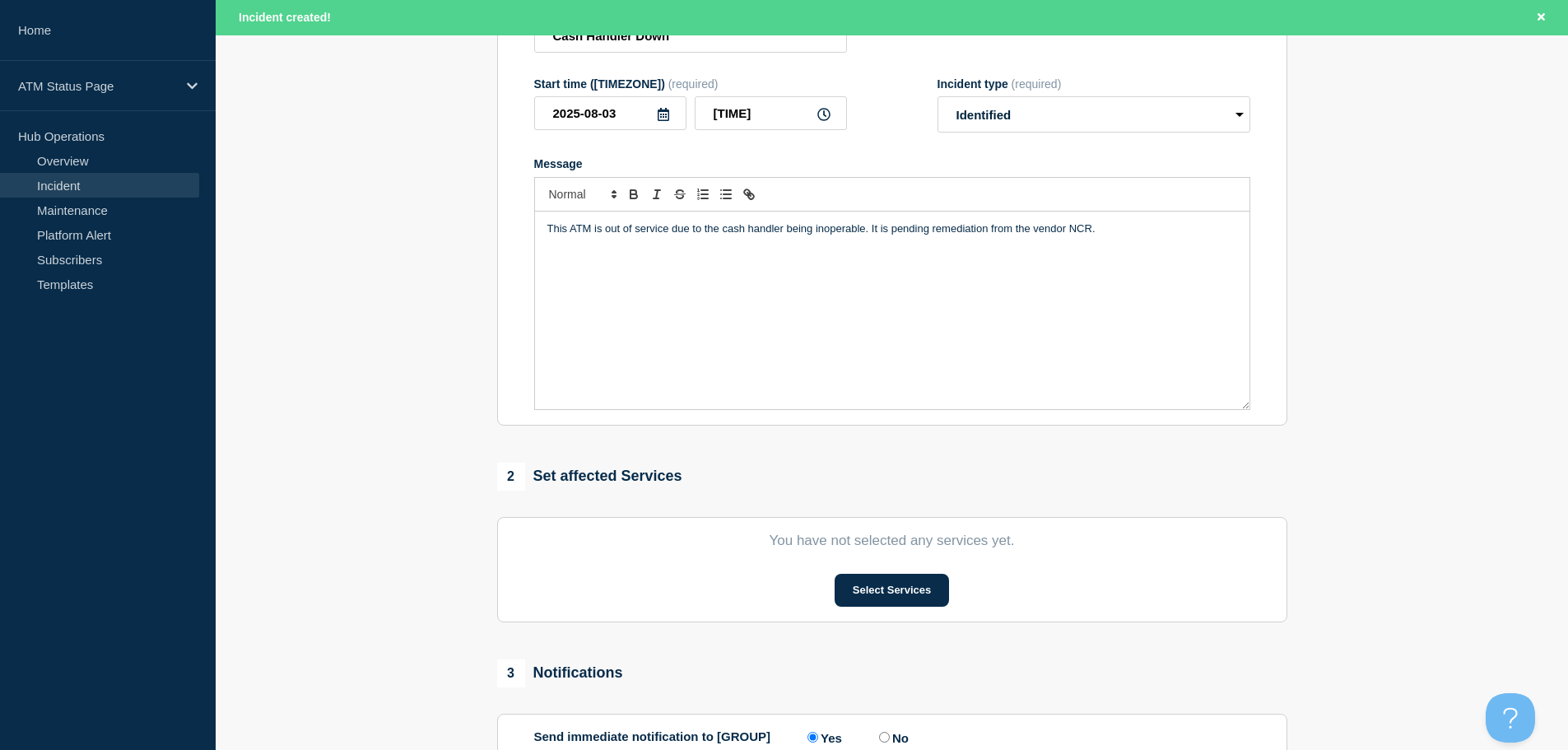 scroll, scrollTop: 329, scrollLeft: 0, axis: vertical 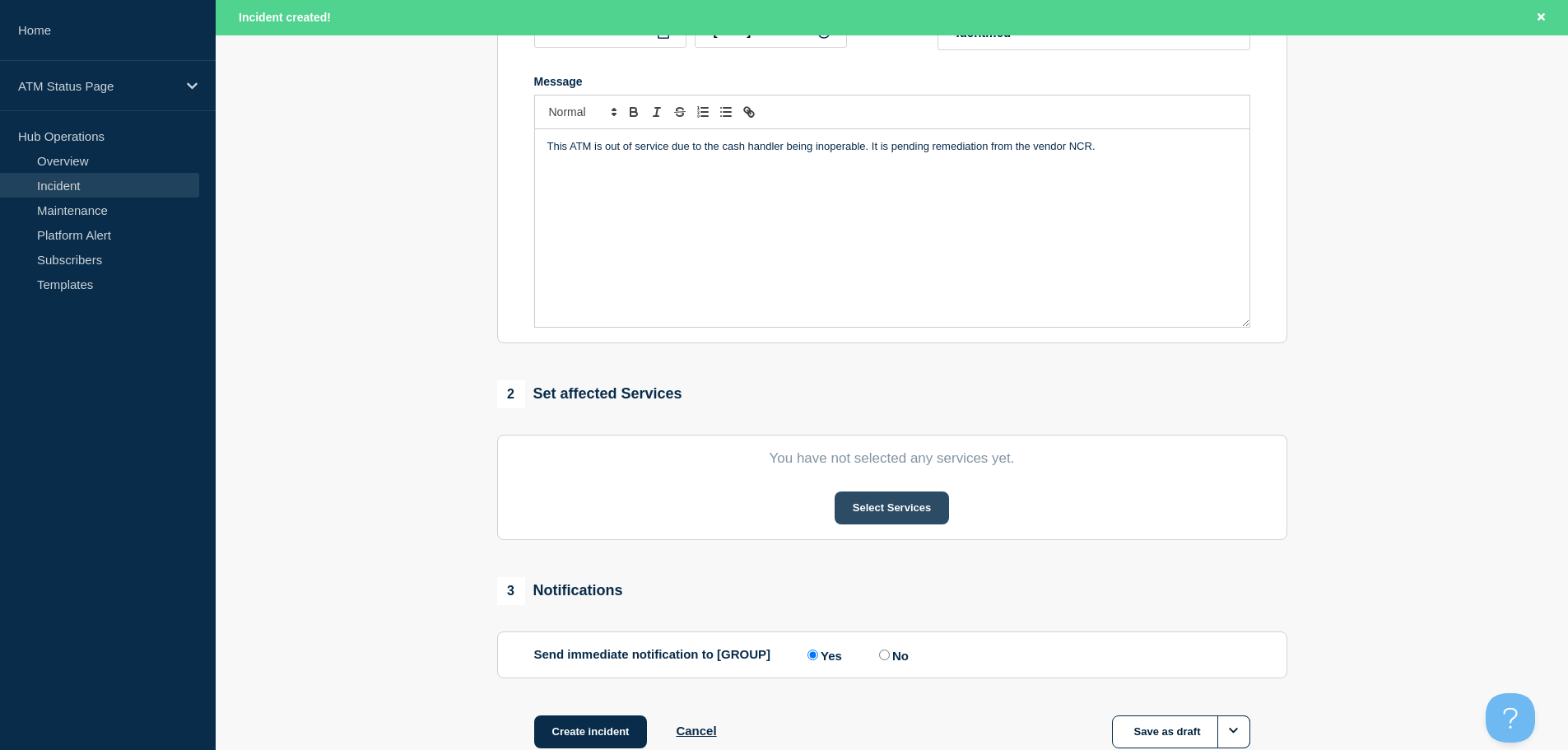 click on "Select Services" at bounding box center (891, 508) 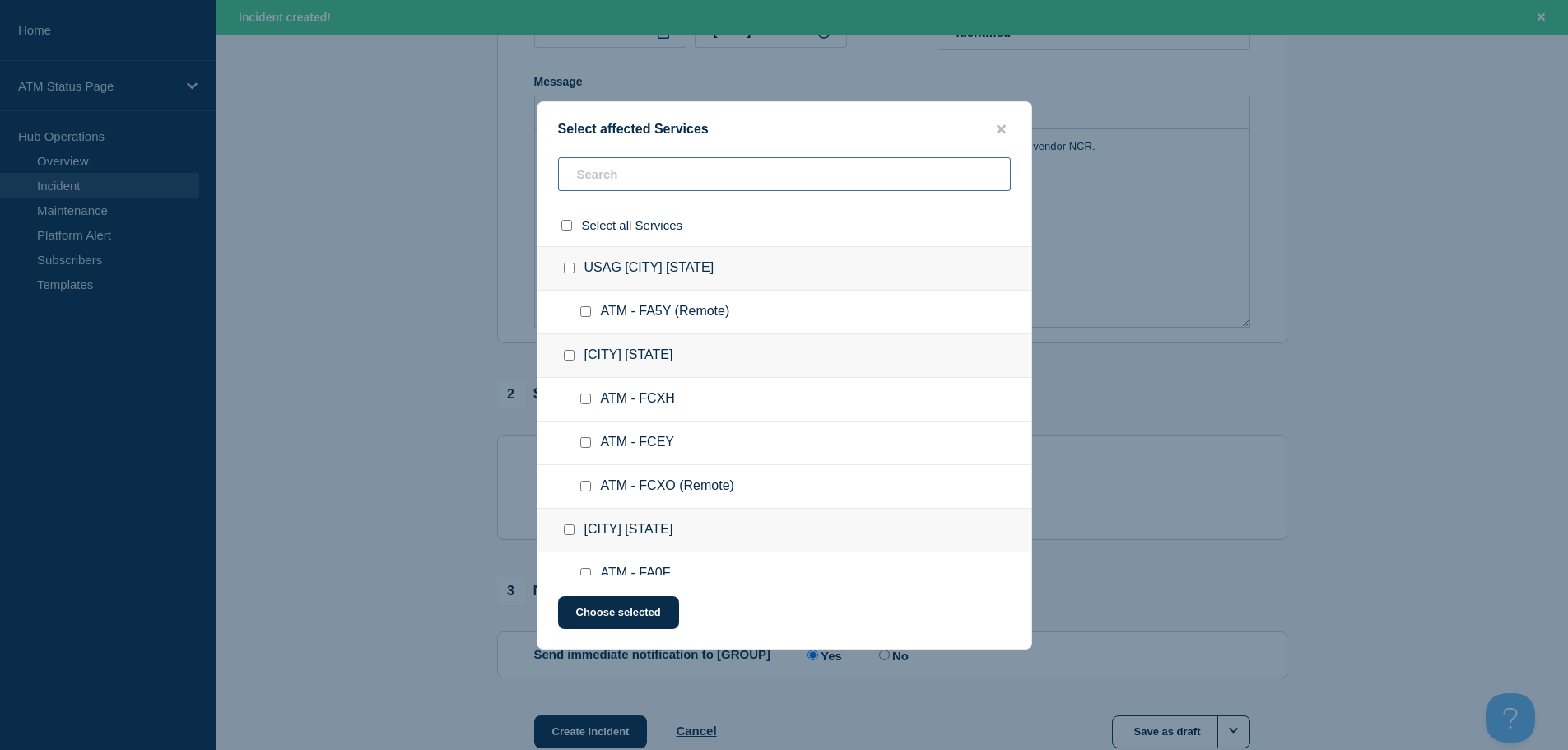 click at bounding box center (784, 174) 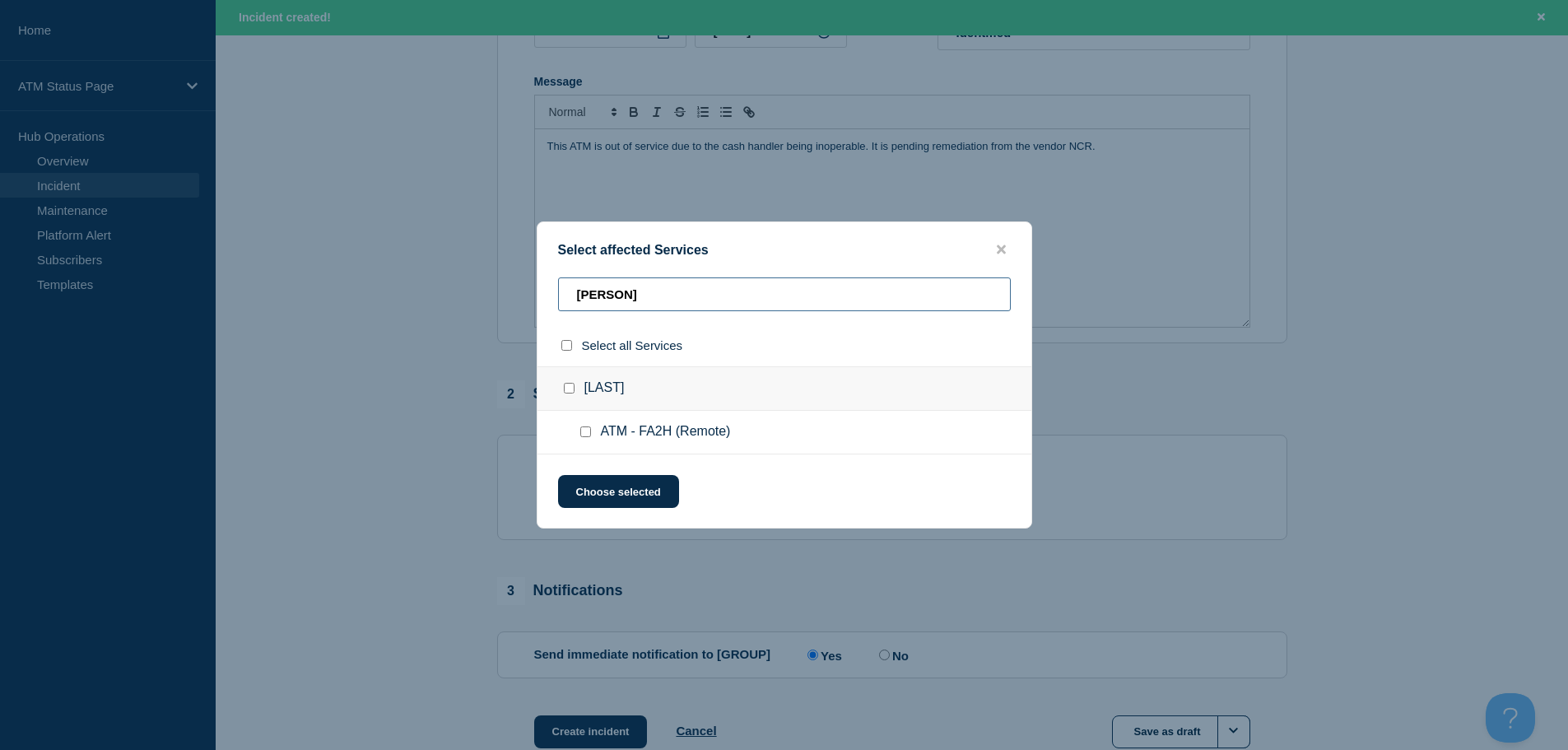 type on "[PERSON]" 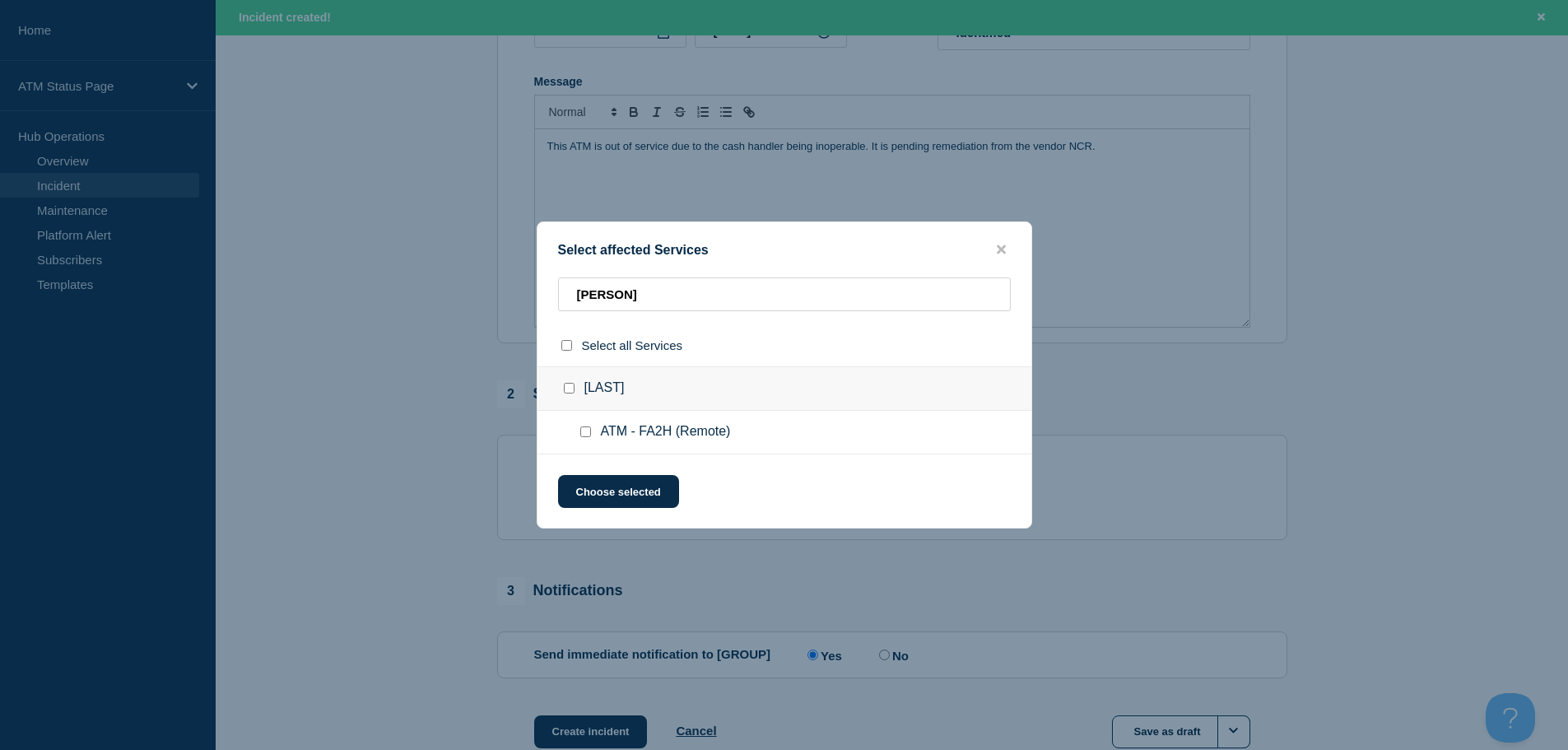 click at bounding box center (585, 431) 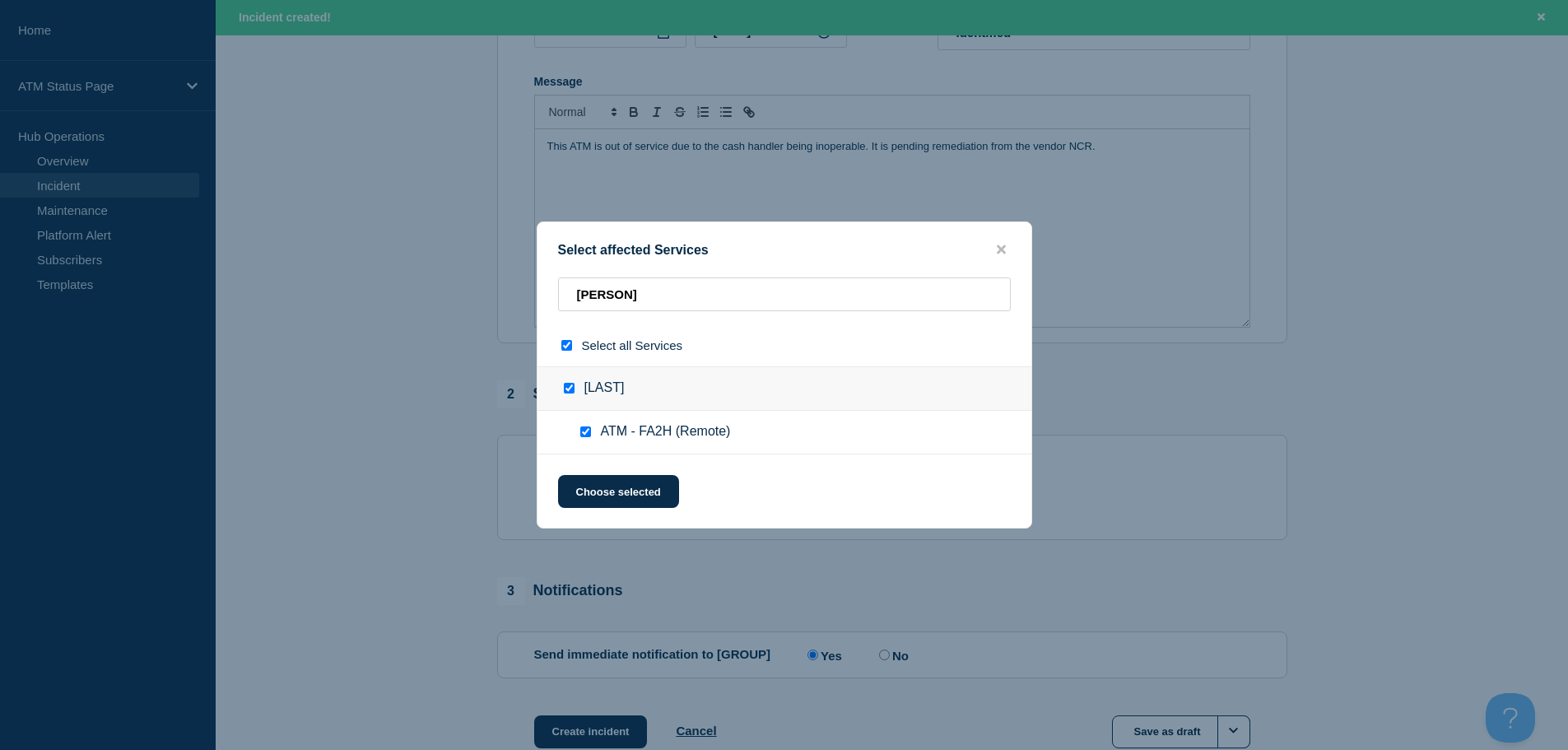 checkbox on "true" 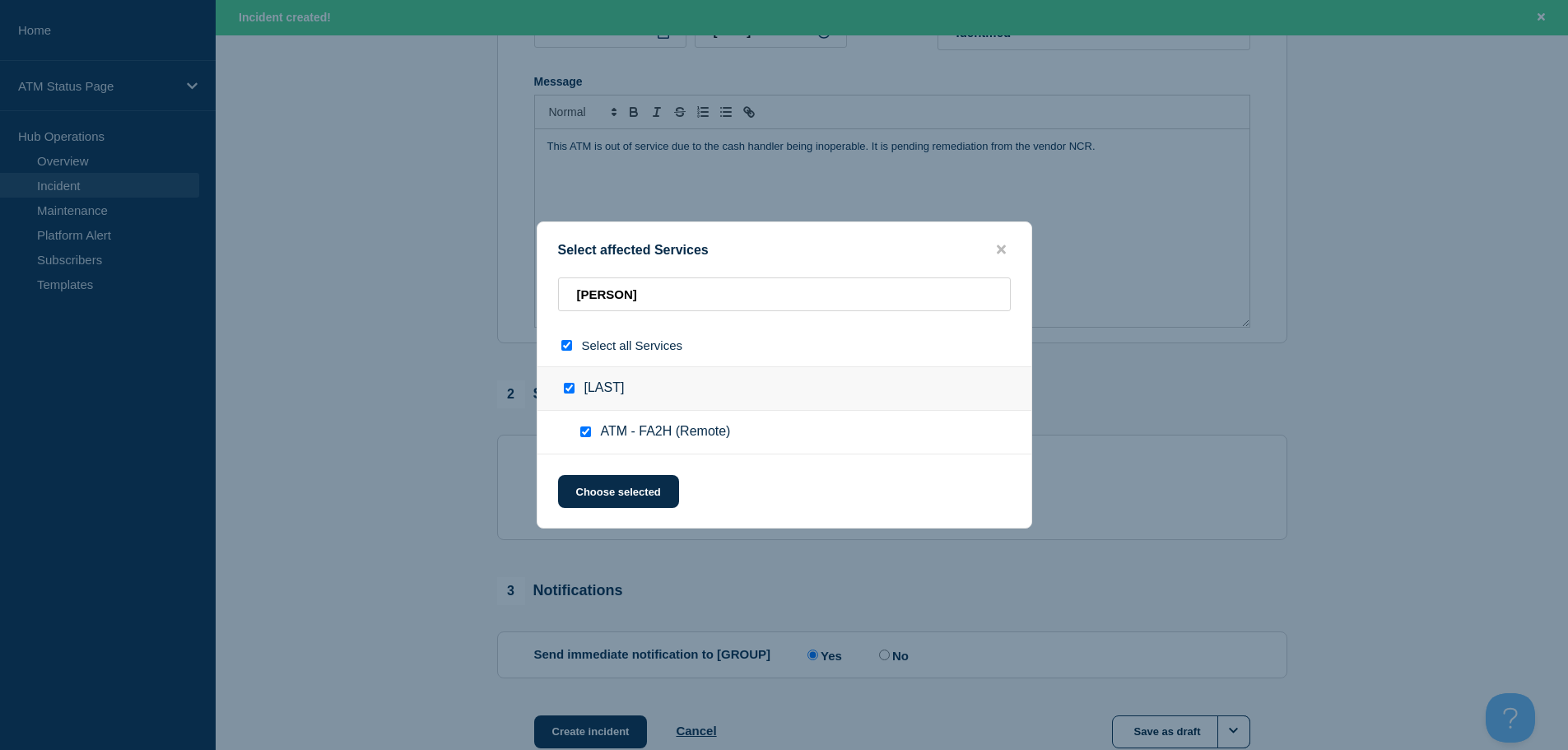 checkbox on "true" 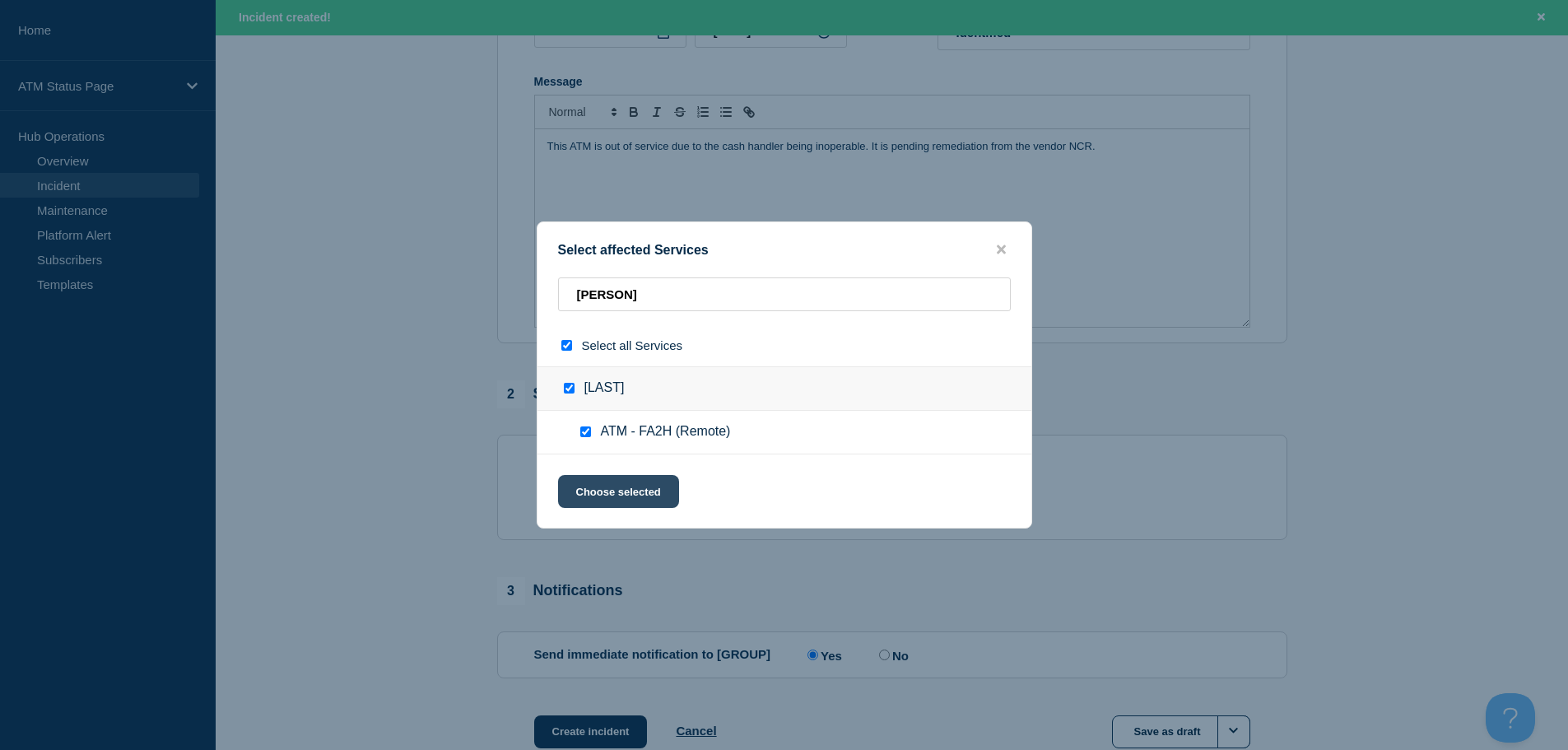 click on "Choose selected" 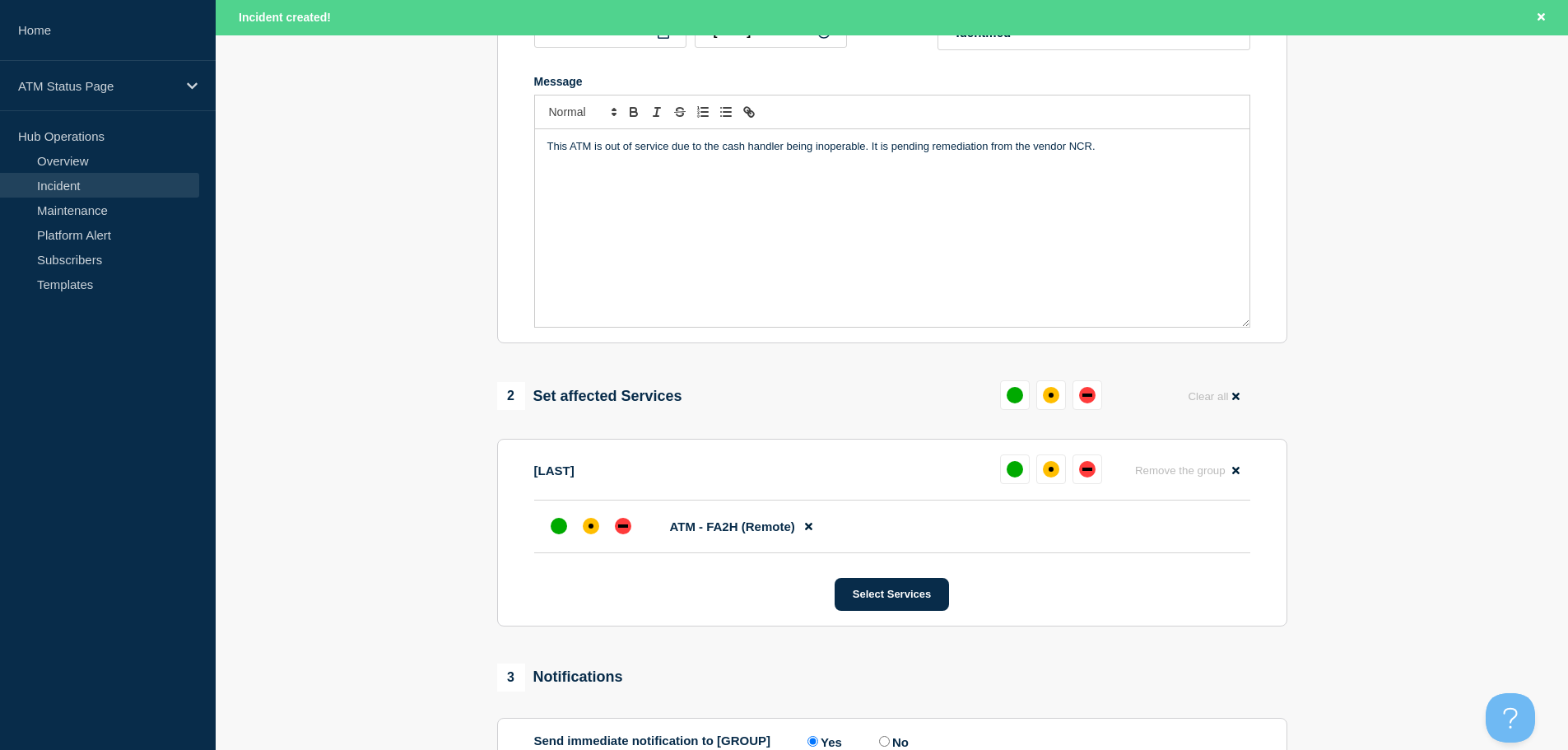 click on "ATM - FA2H (Remote)" 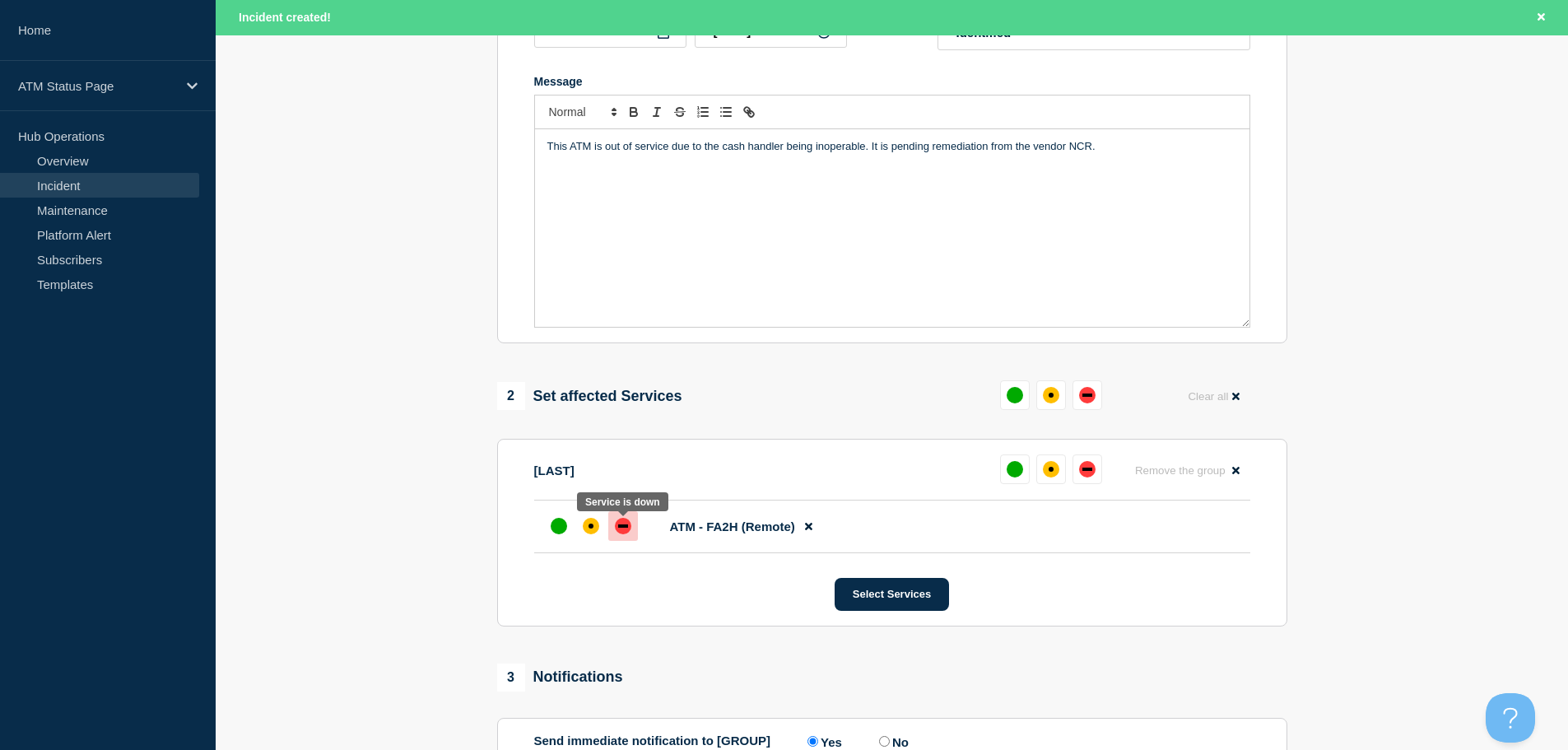 click at bounding box center (623, 526) 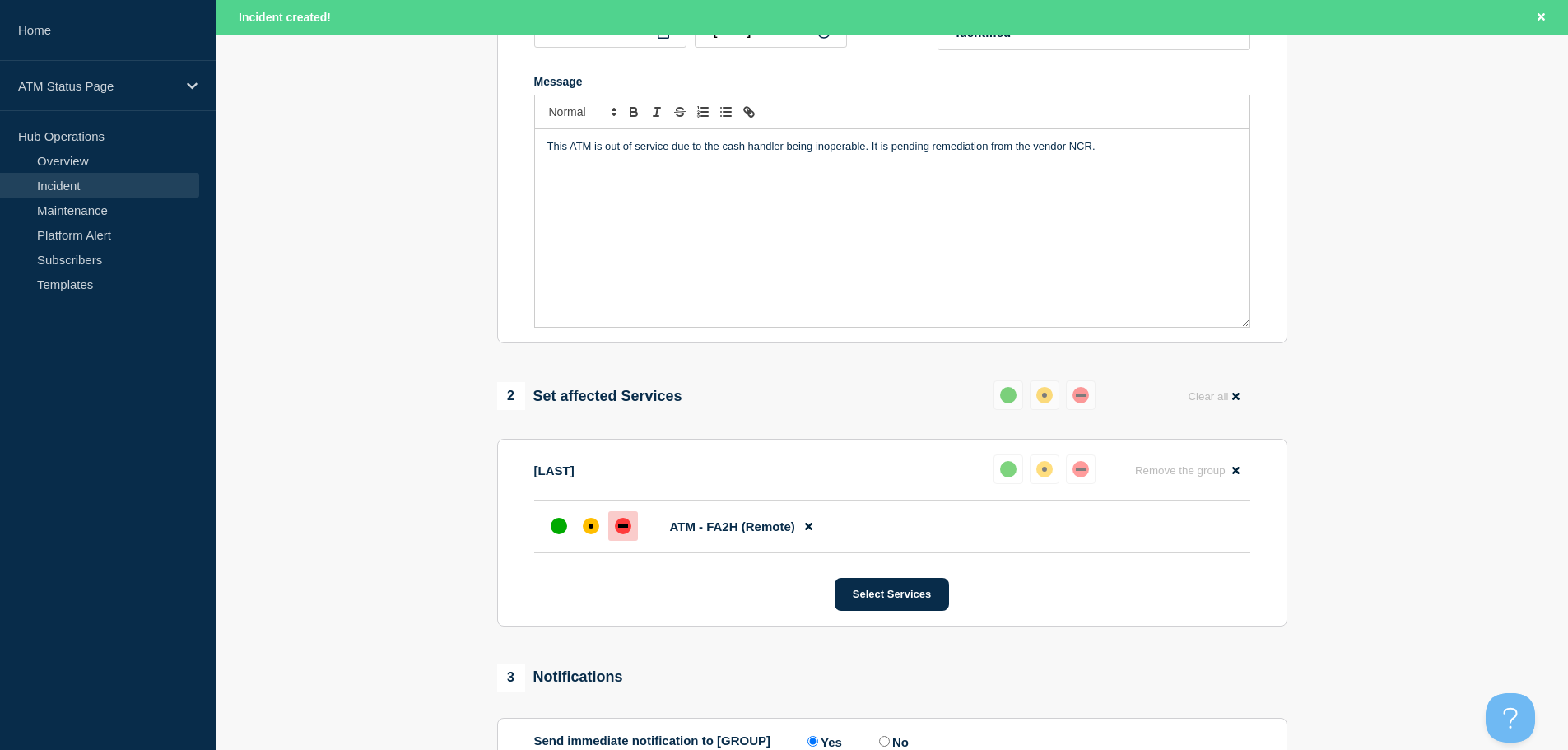 scroll, scrollTop: 494, scrollLeft: 0, axis: vertical 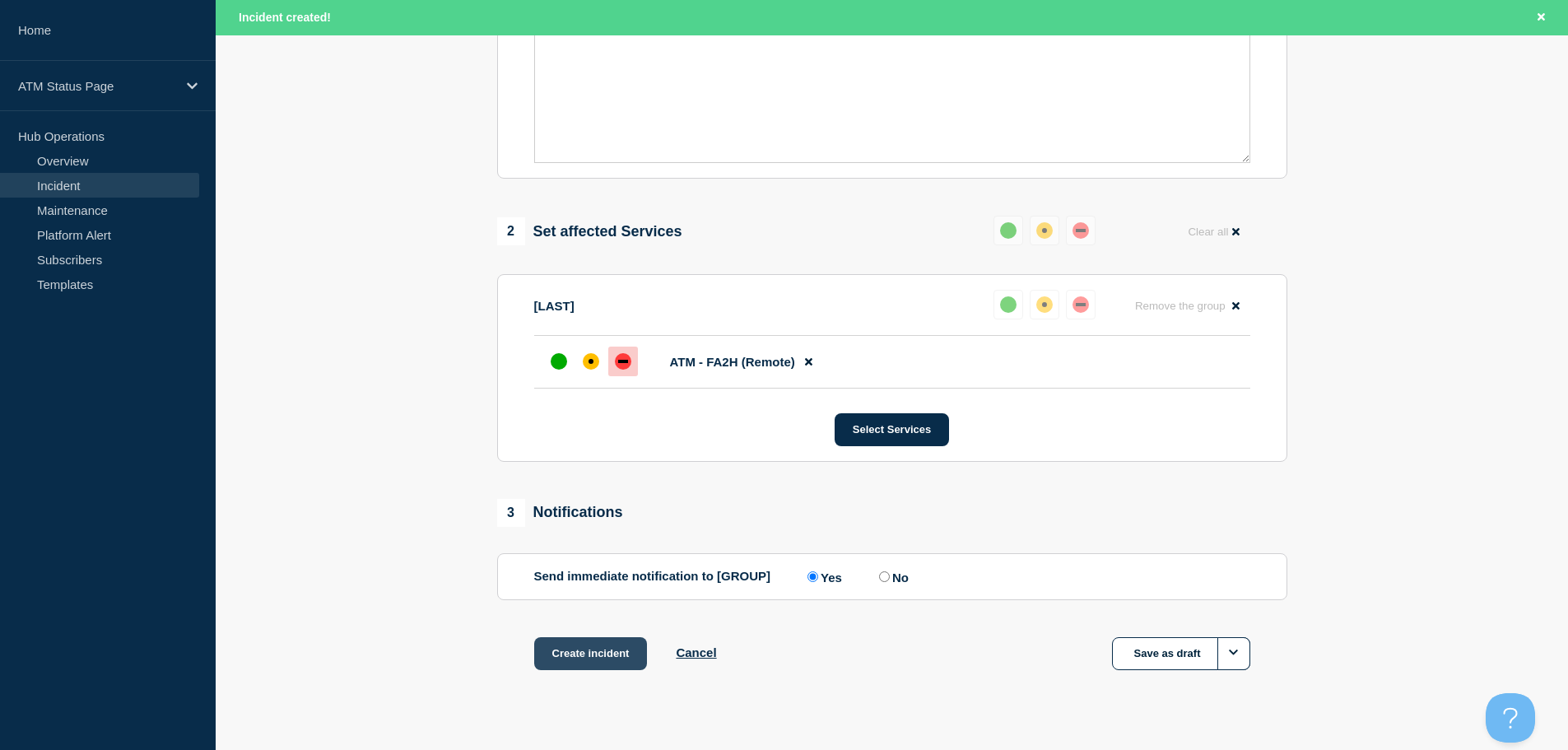 click on "Create incident" at bounding box center (591, 654) 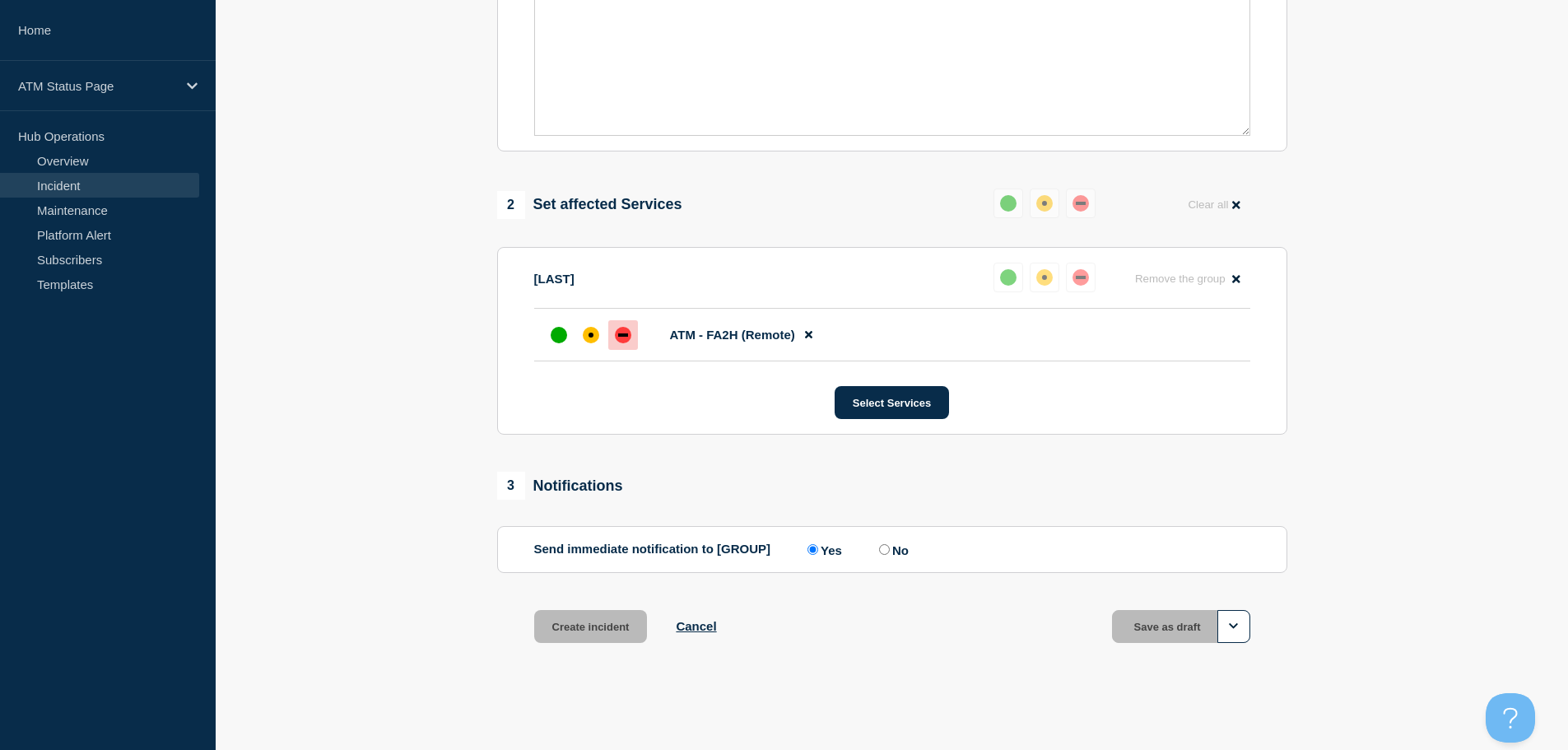 scroll, scrollTop: 459, scrollLeft: 0, axis: vertical 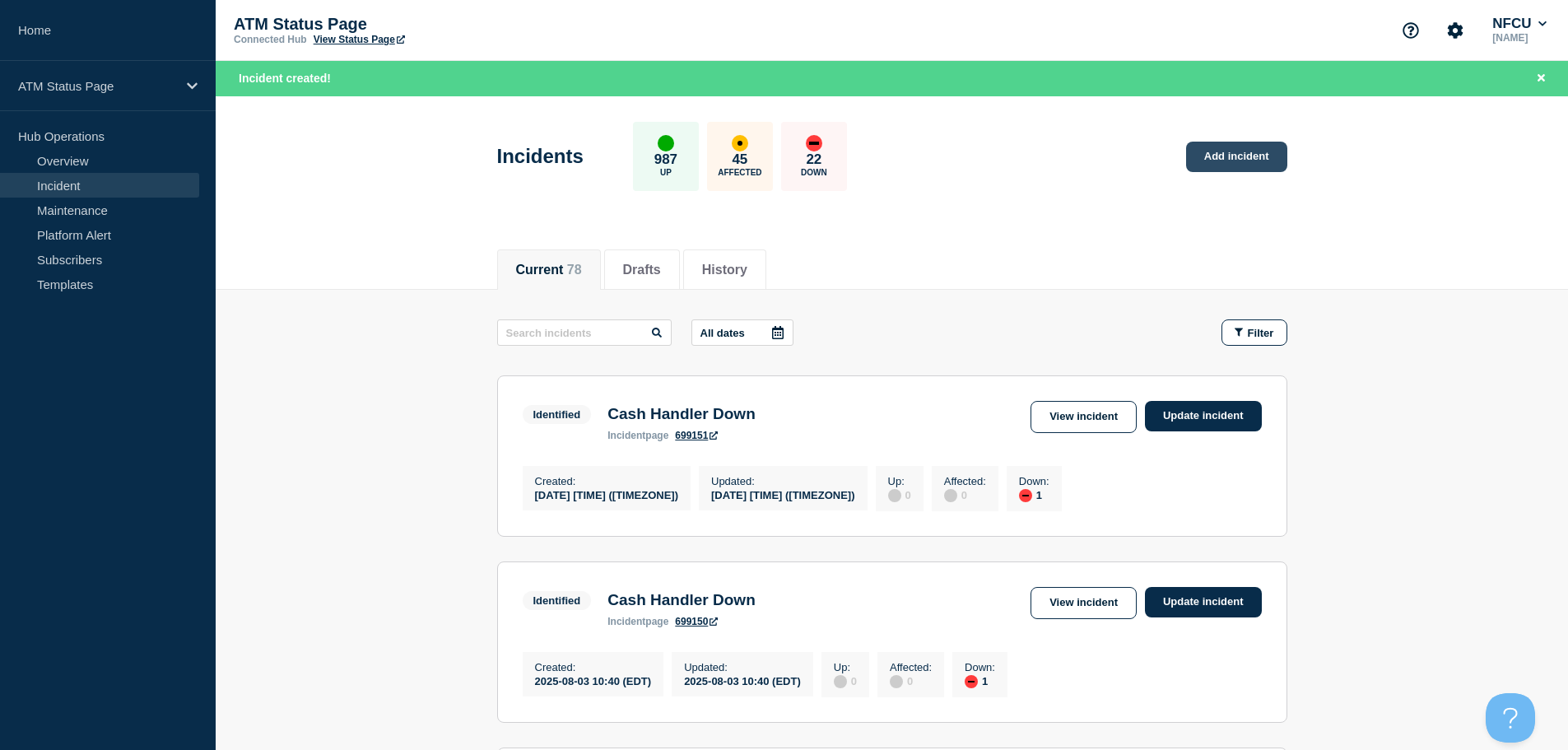 click on "Add incident" 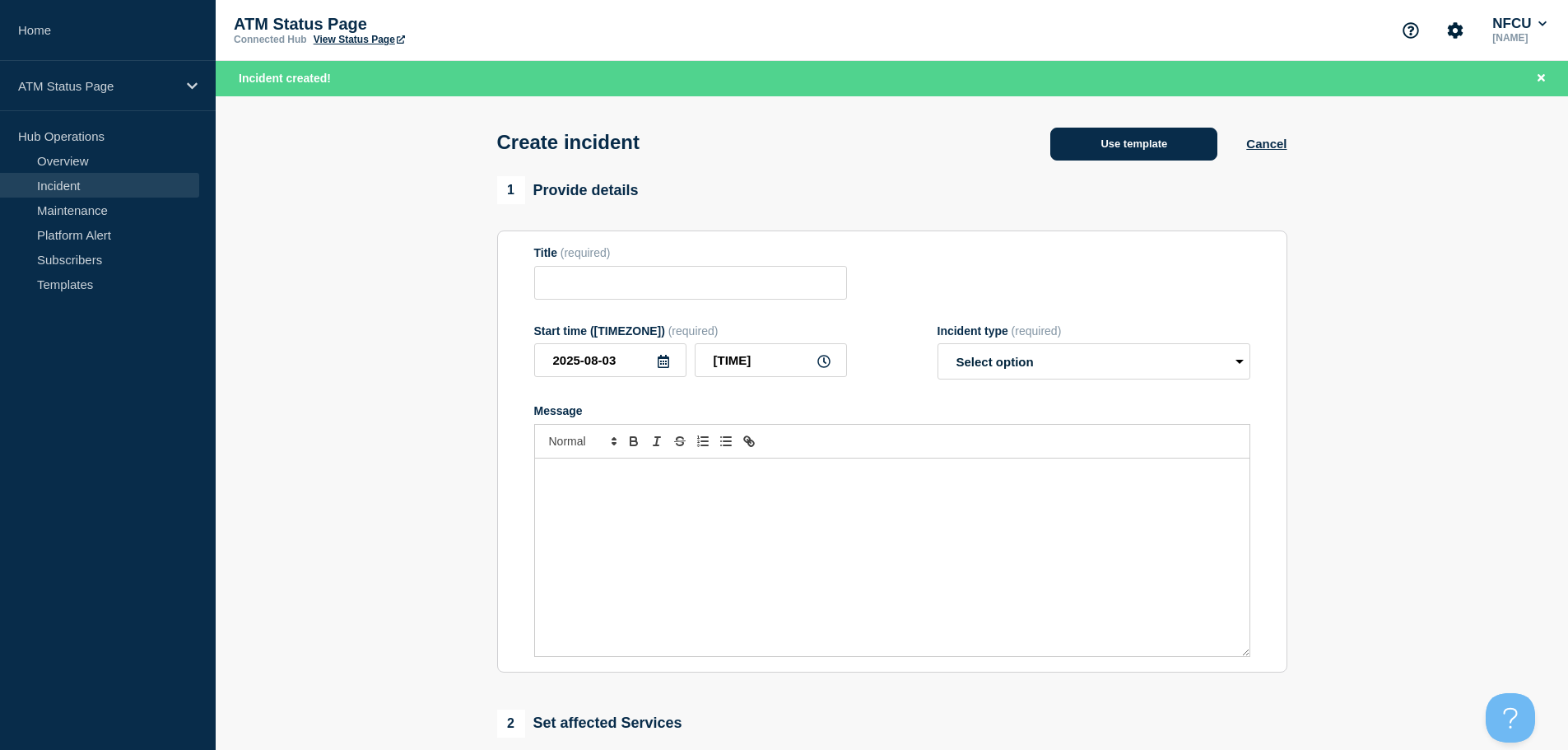click on "Use template" at bounding box center [1133, 144] 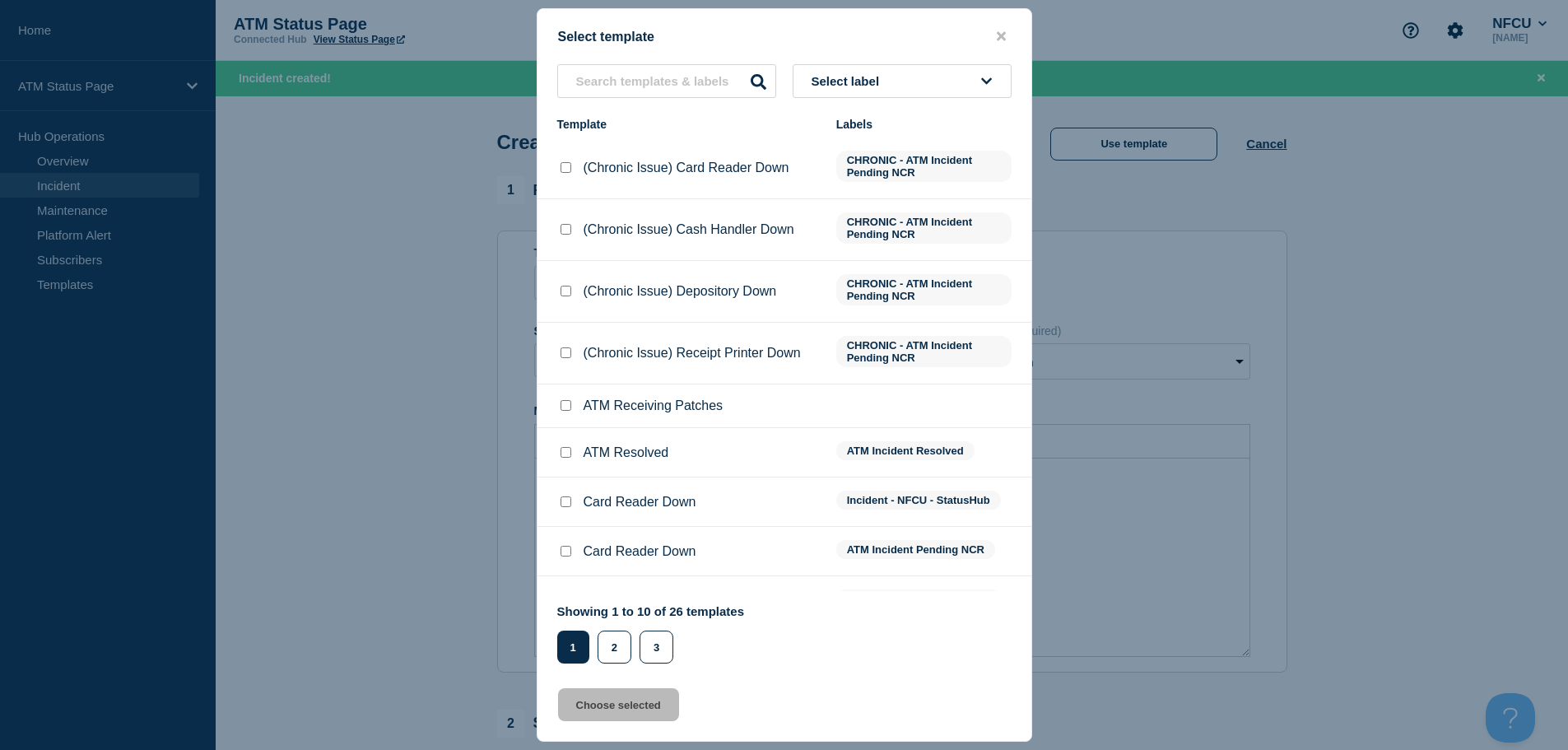 click on "Select label" at bounding box center [849, 81] 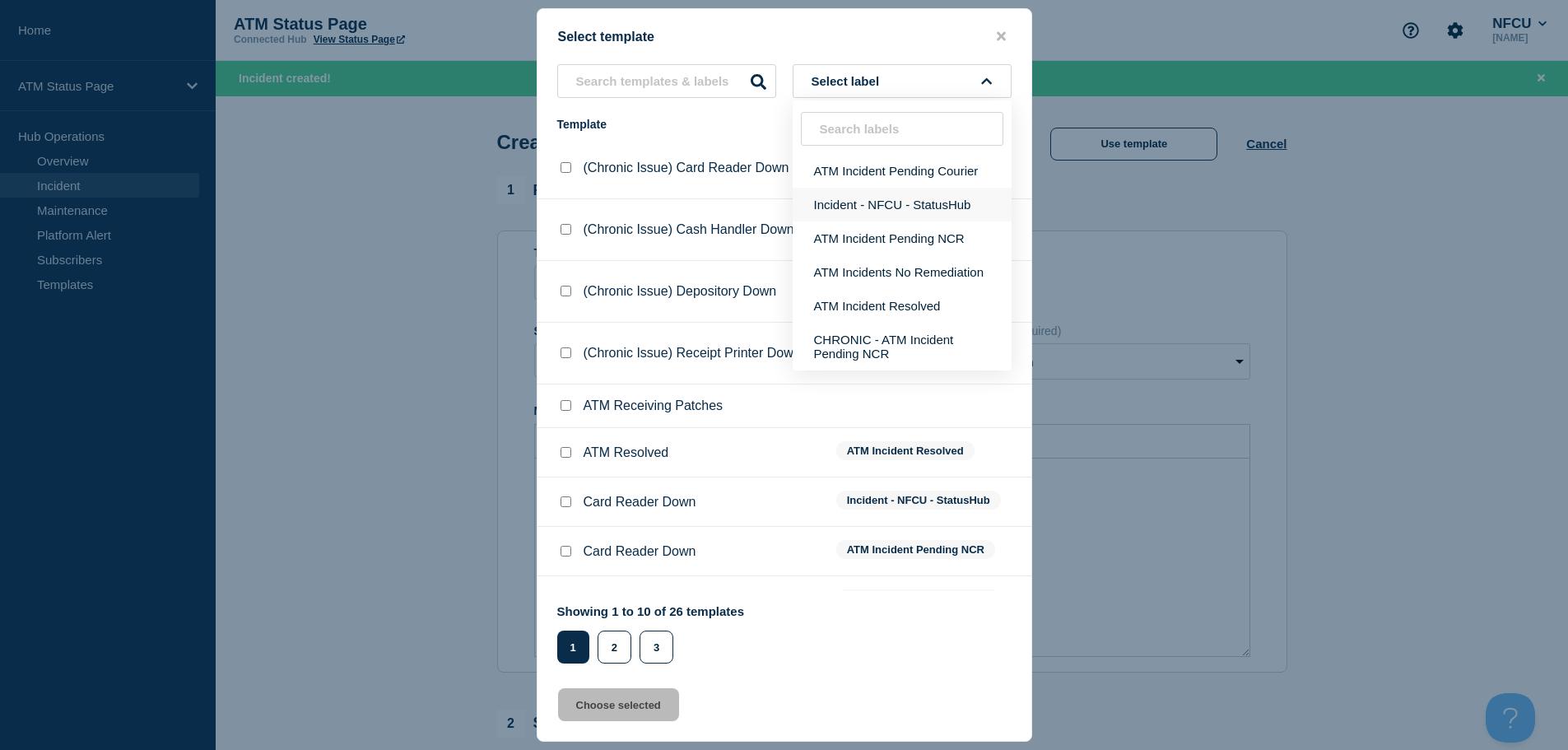 click on "Incident - NFCU - StatusHub" at bounding box center (902, 204) 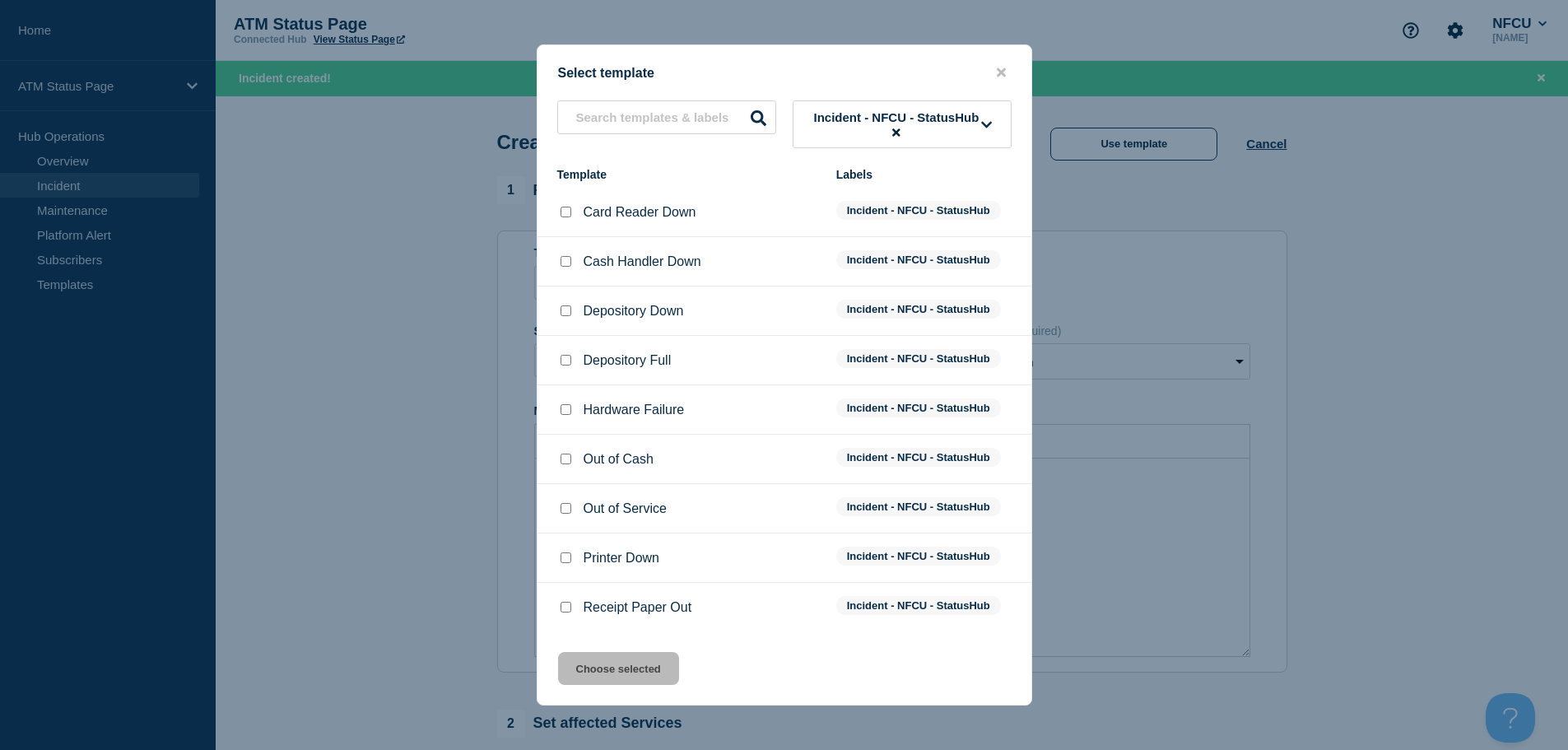 click at bounding box center [565, 310] 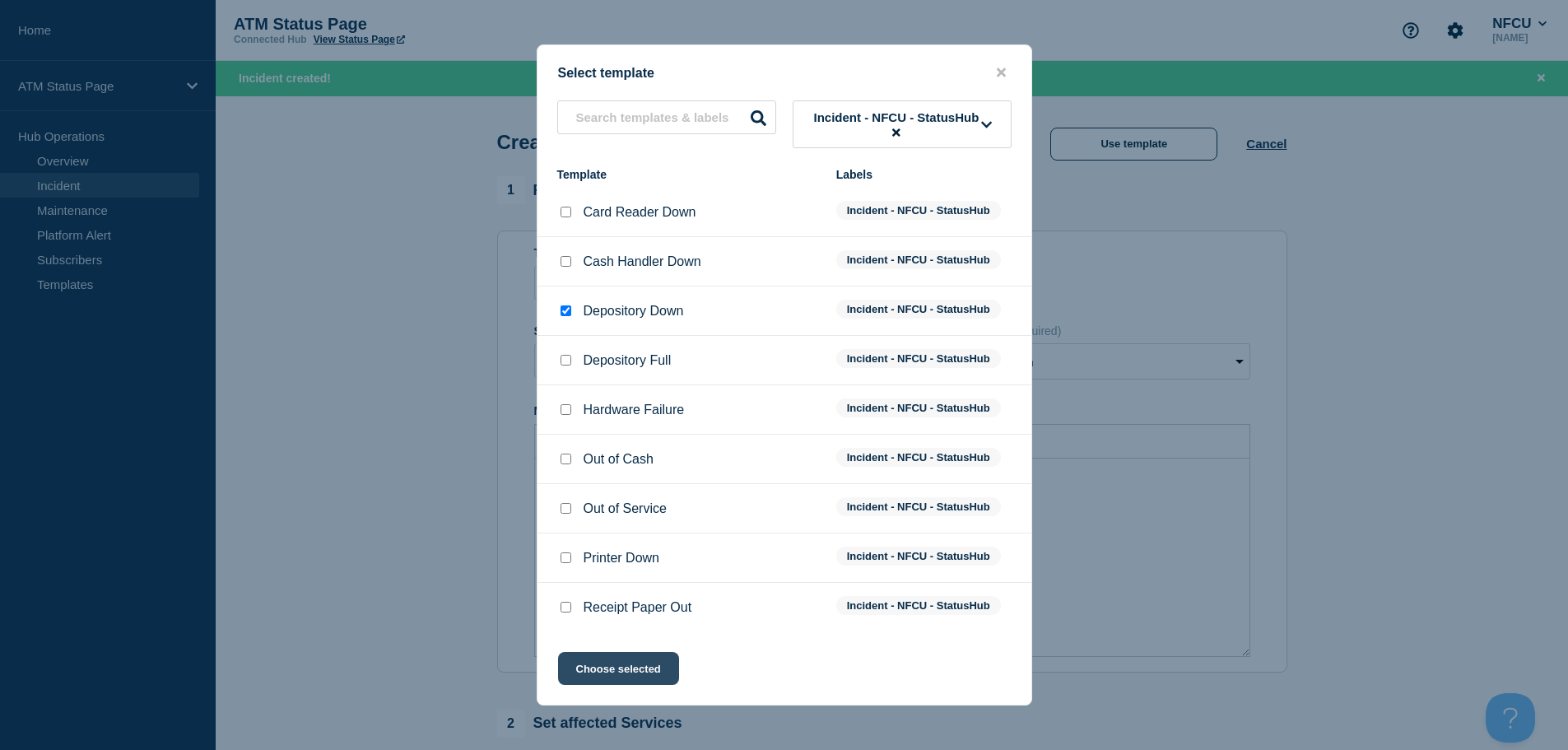 click on "Choose selected" 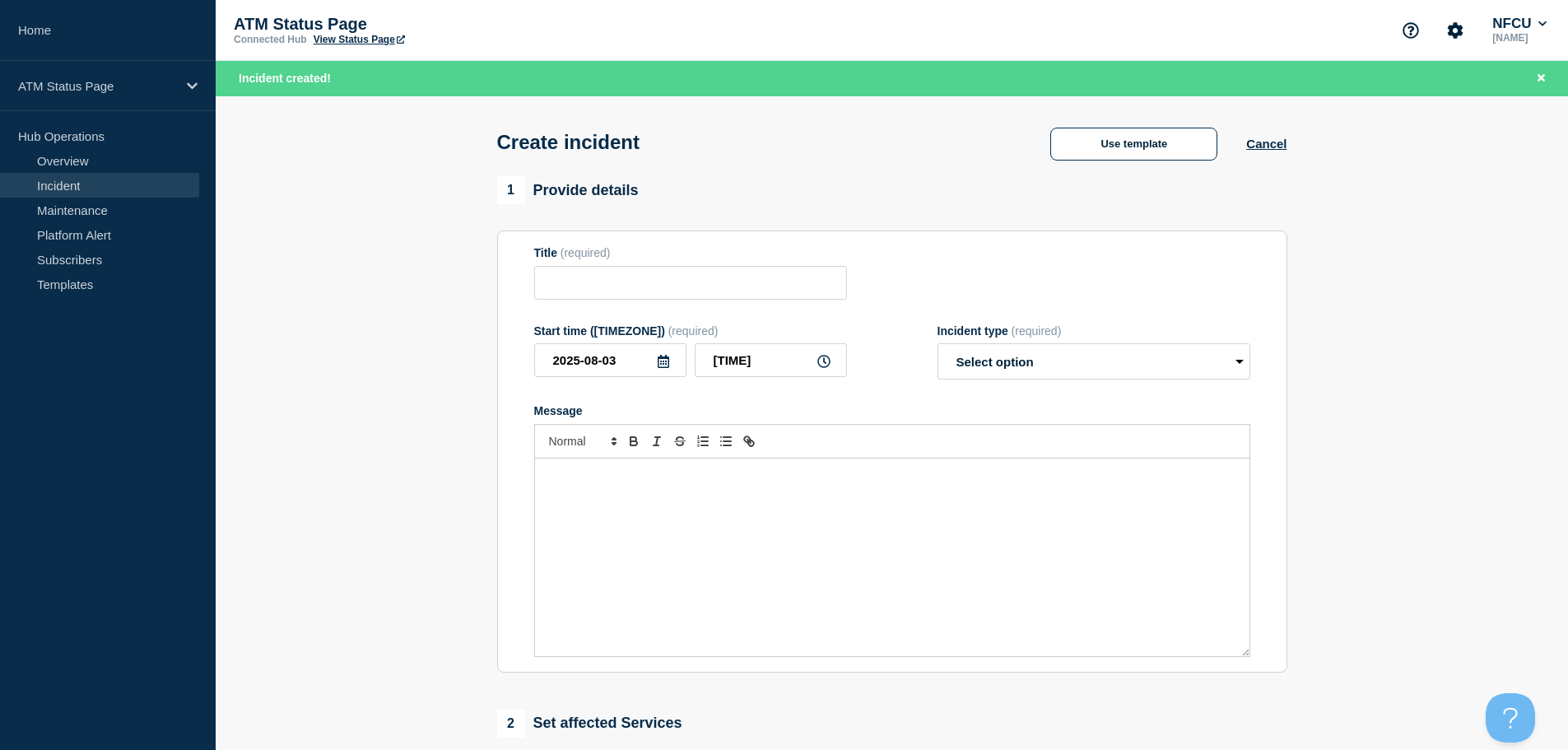 type on "Depository Down" 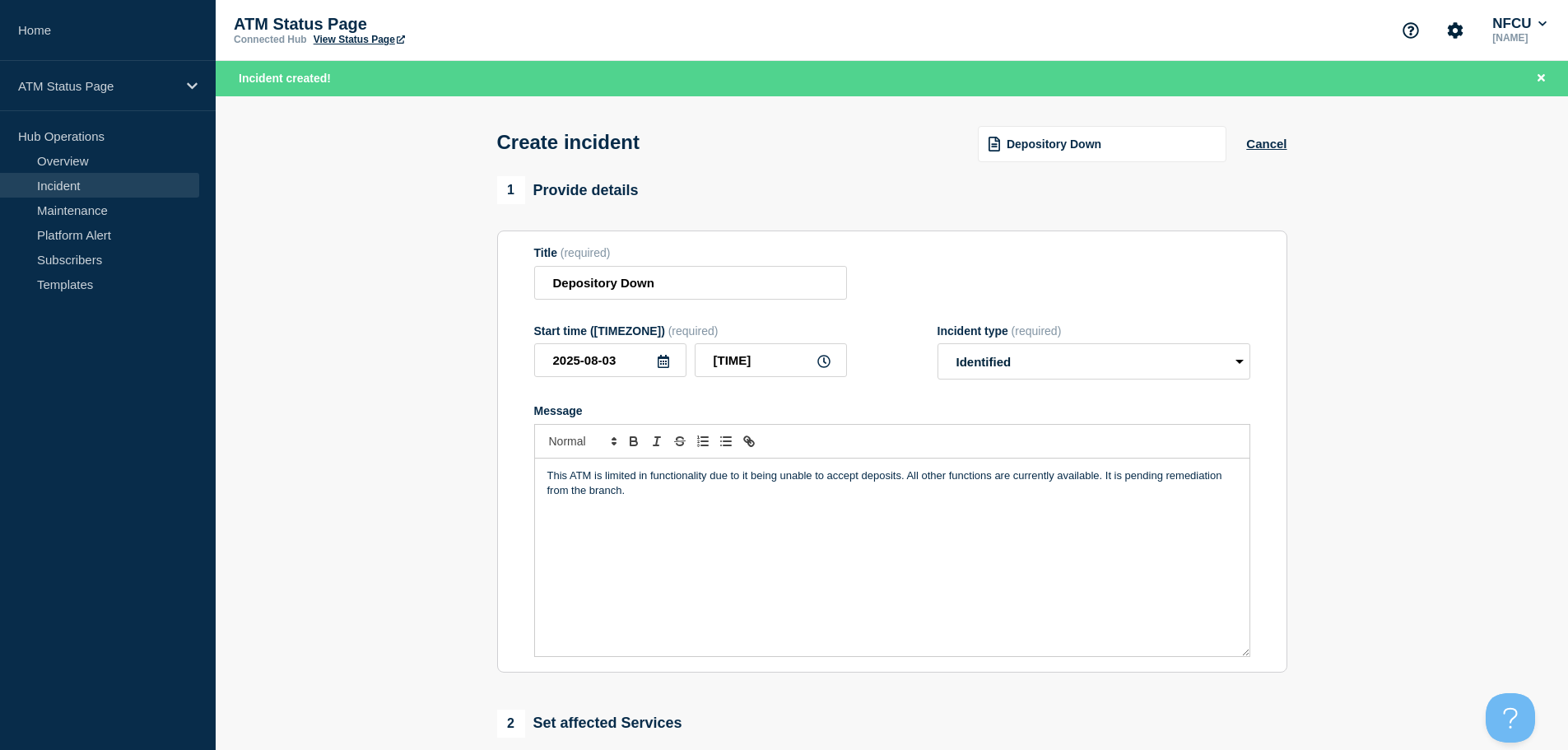 scroll, scrollTop: 329, scrollLeft: 0, axis: vertical 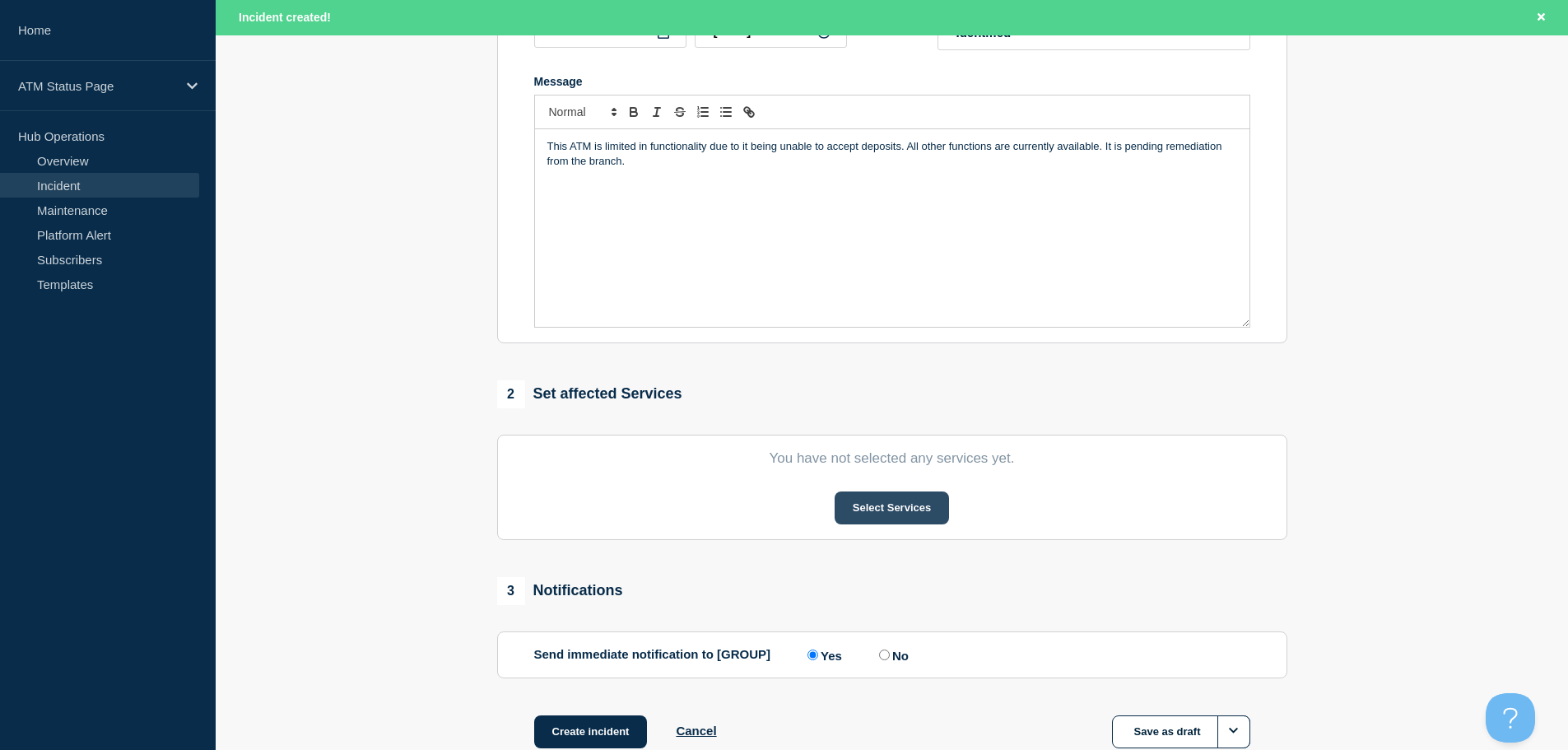 click on "Select Services" at bounding box center (891, 508) 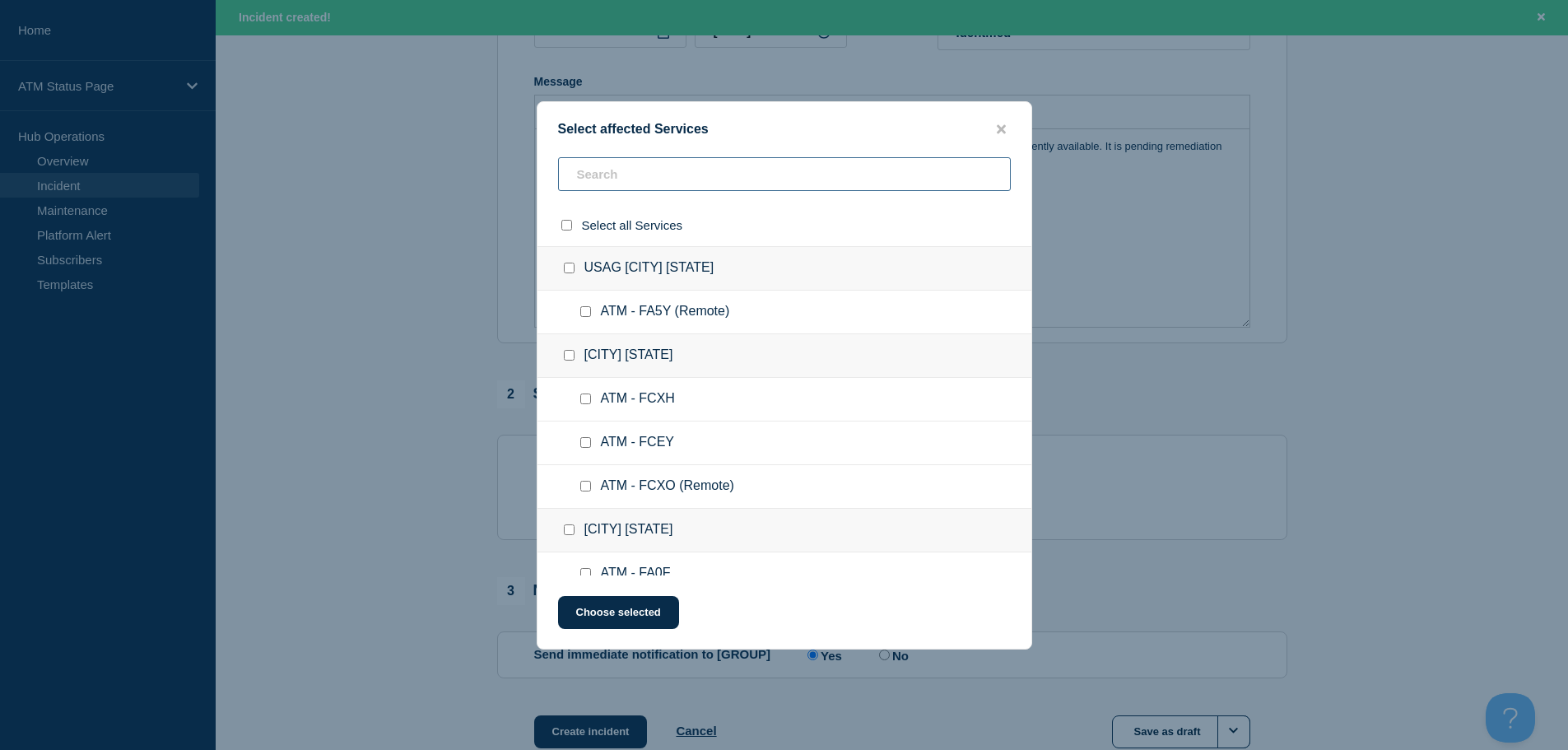 click at bounding box center (784, 174) 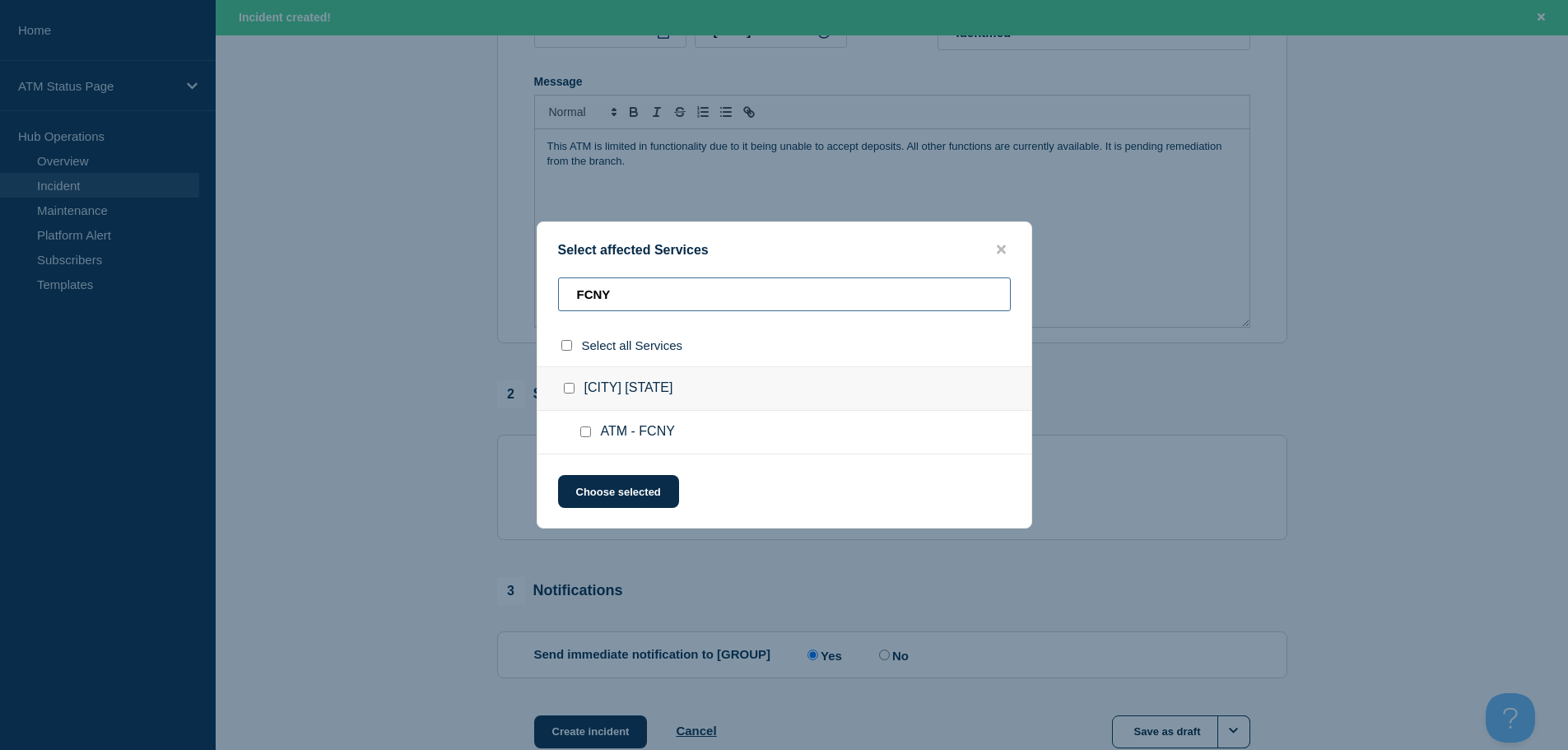 type on "FCNY" 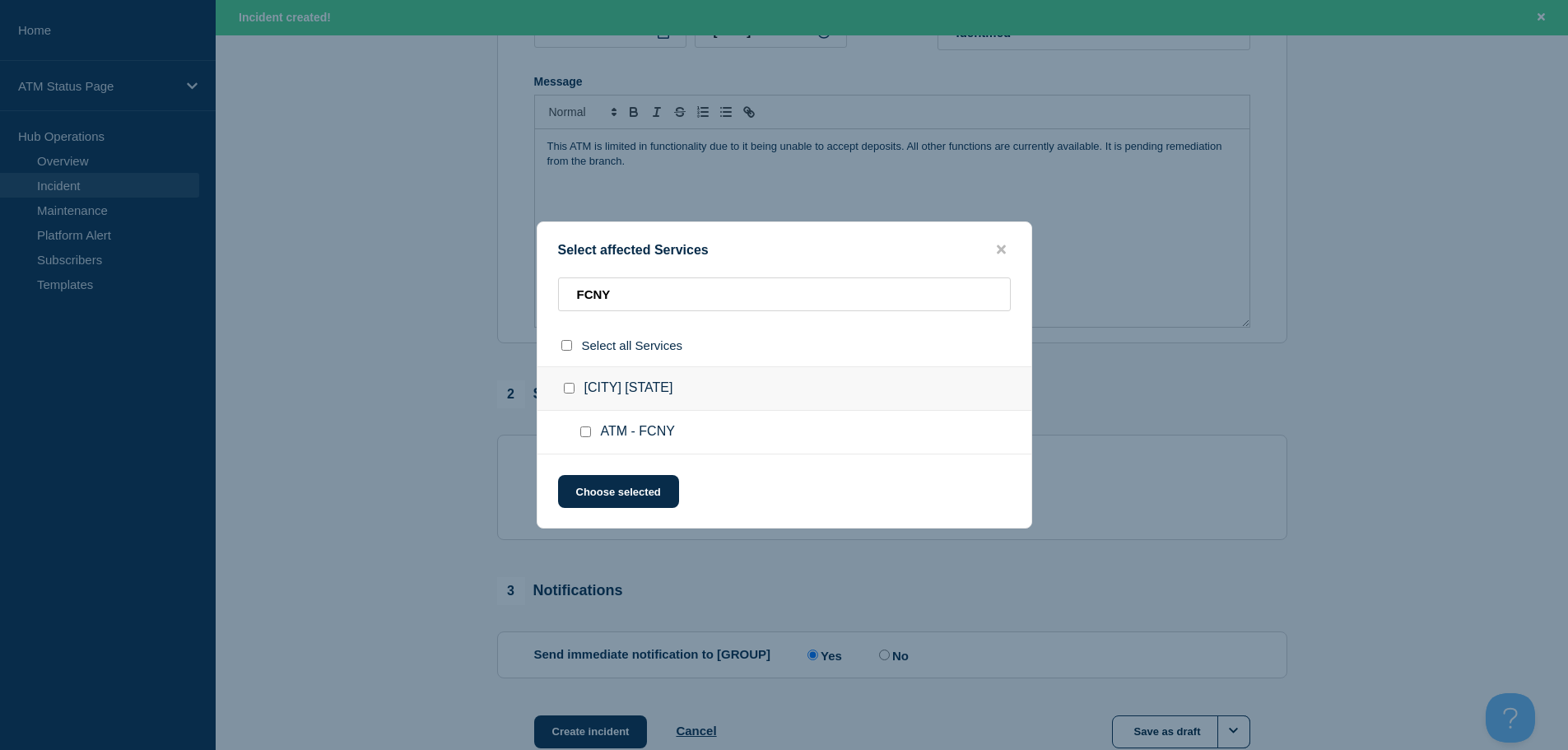 click at bounding box center (585, 431) 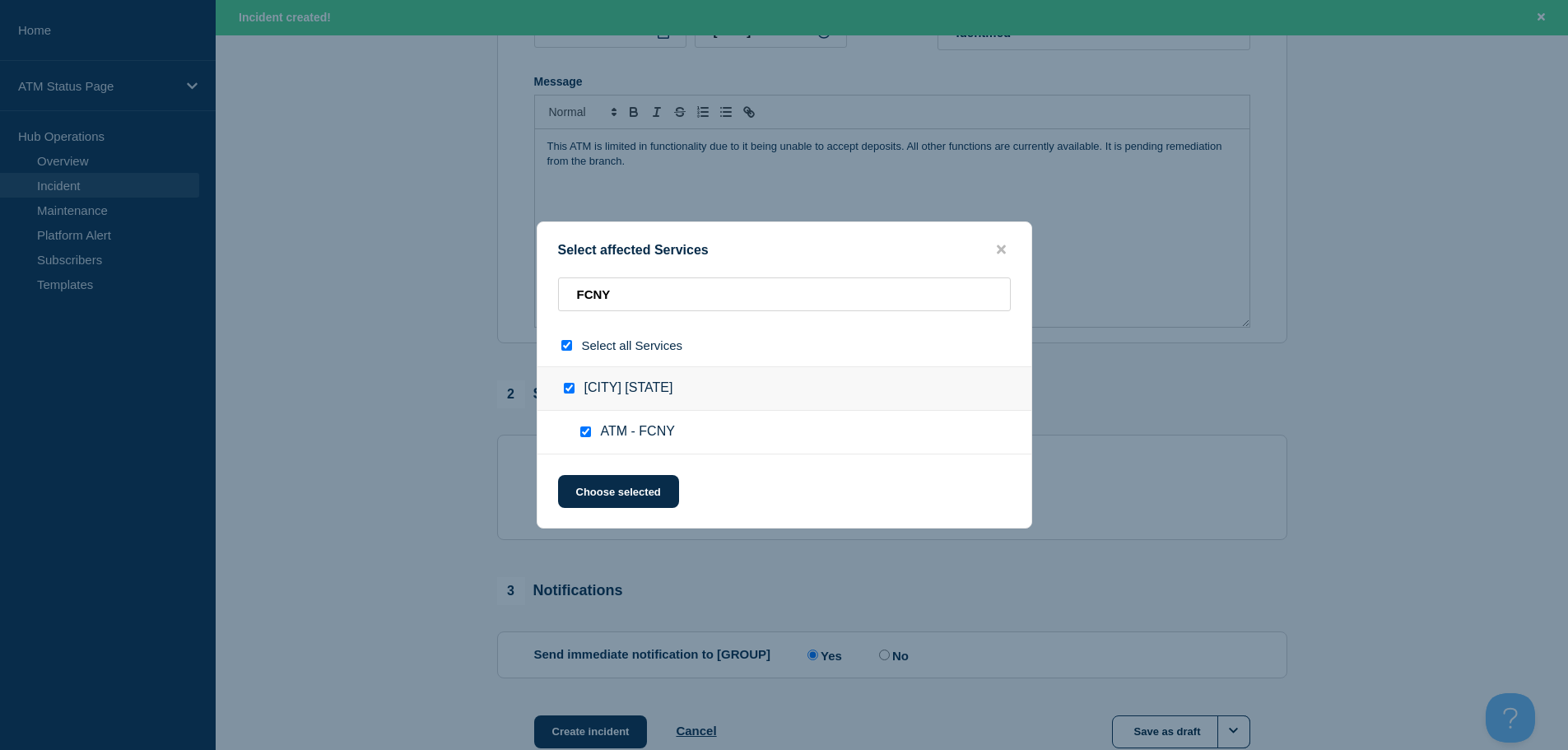 checkbox on "true" 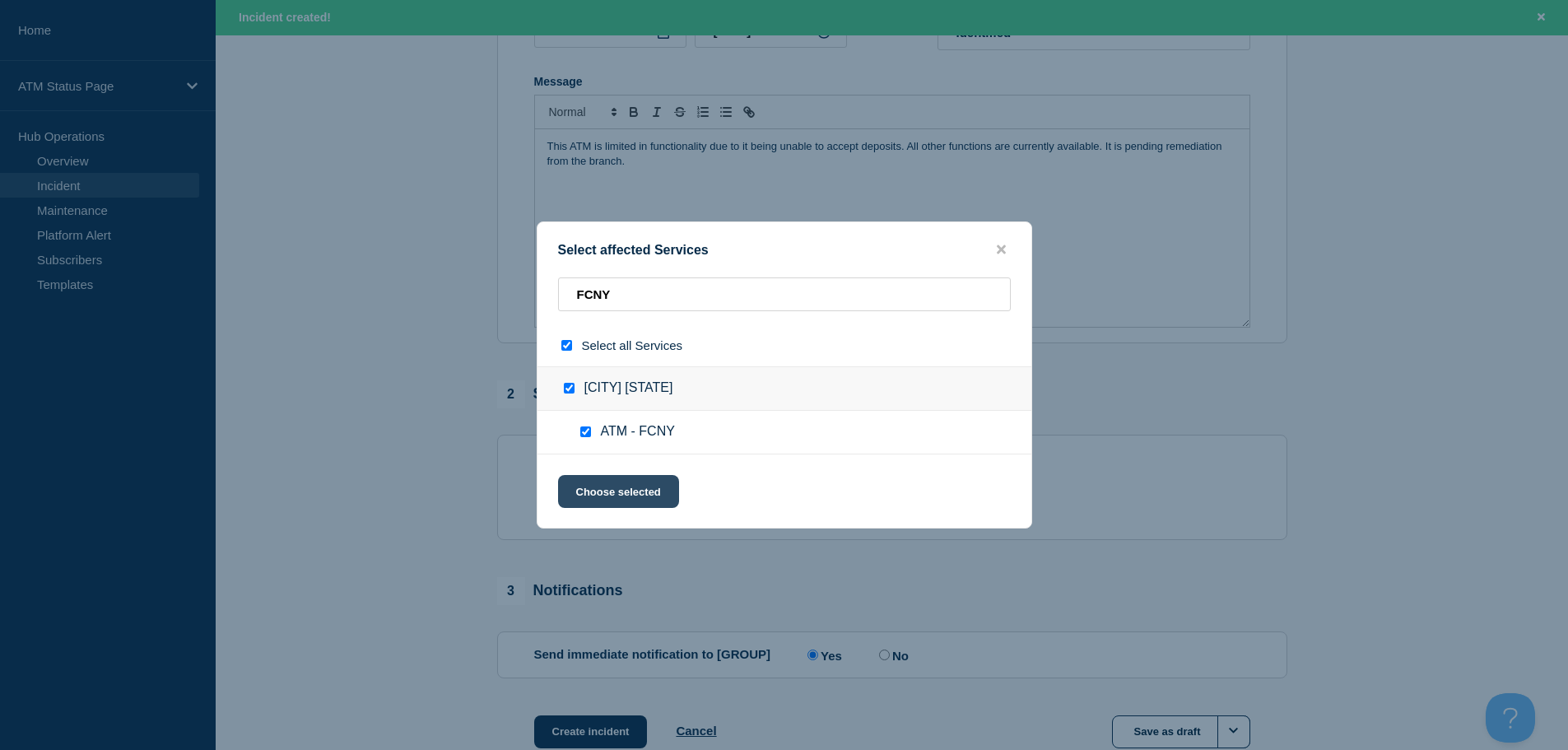 click on "Choose selected" 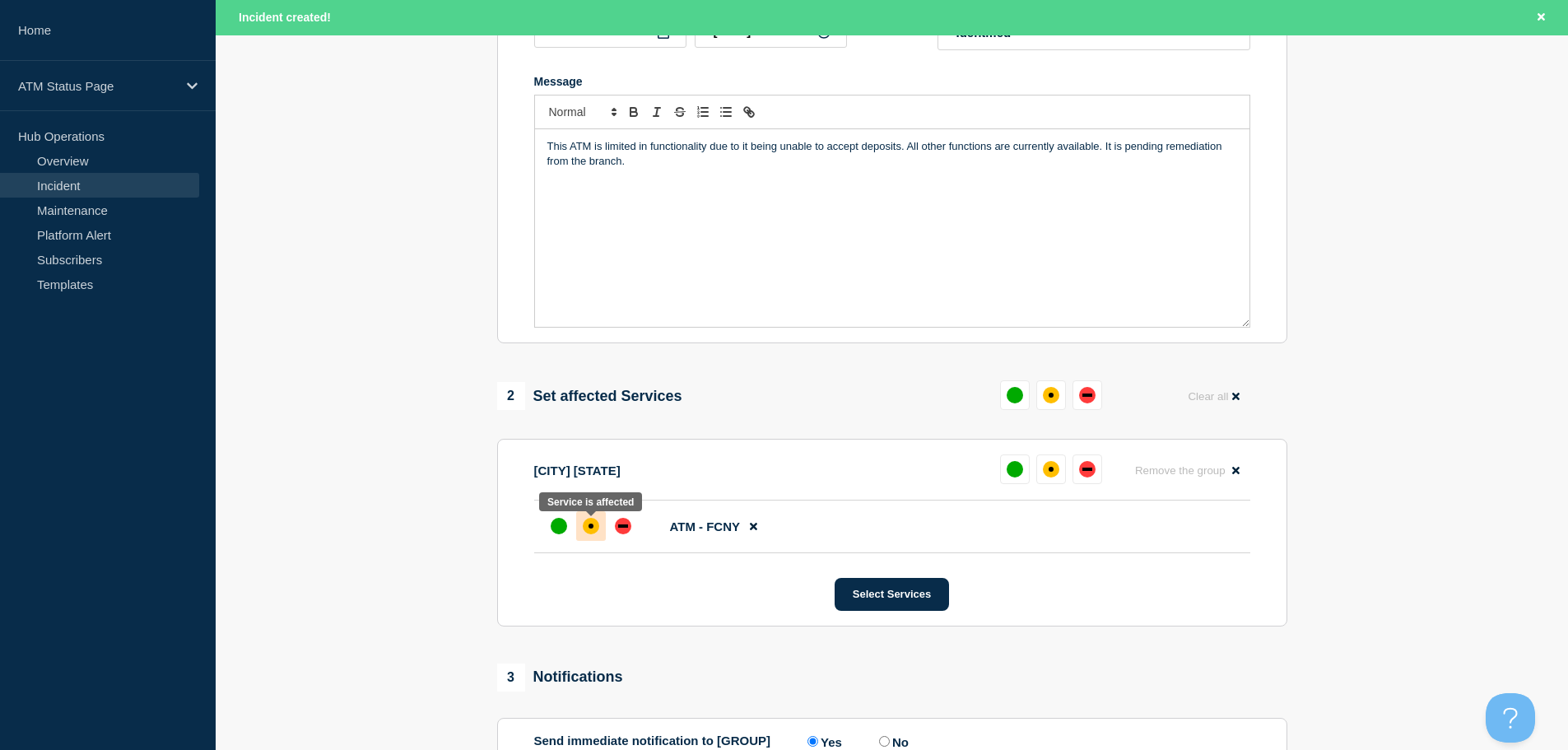 click at bounding box center (591, 526) 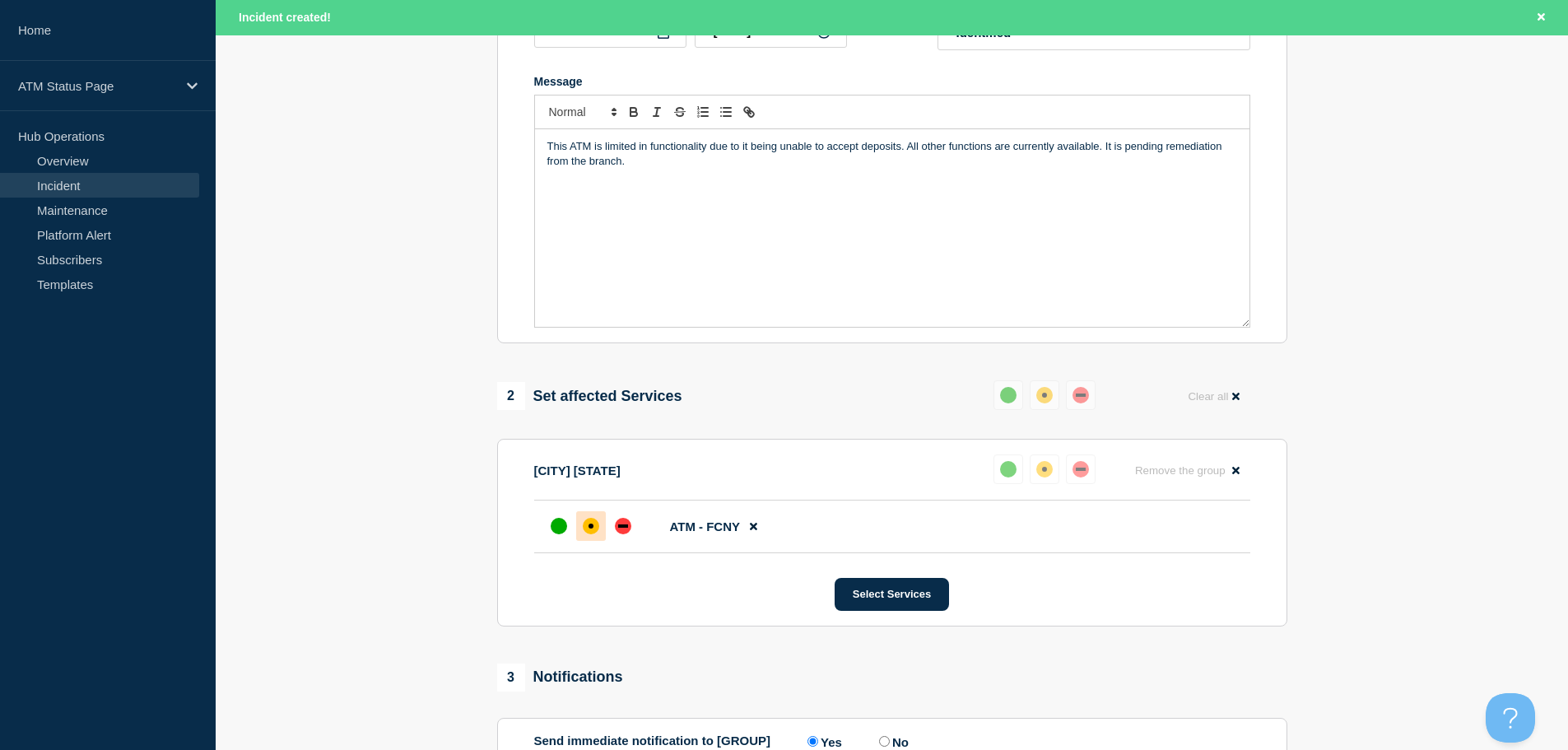 scroll, scrollTop: 525, scrollLeft: 0, axis: vertical 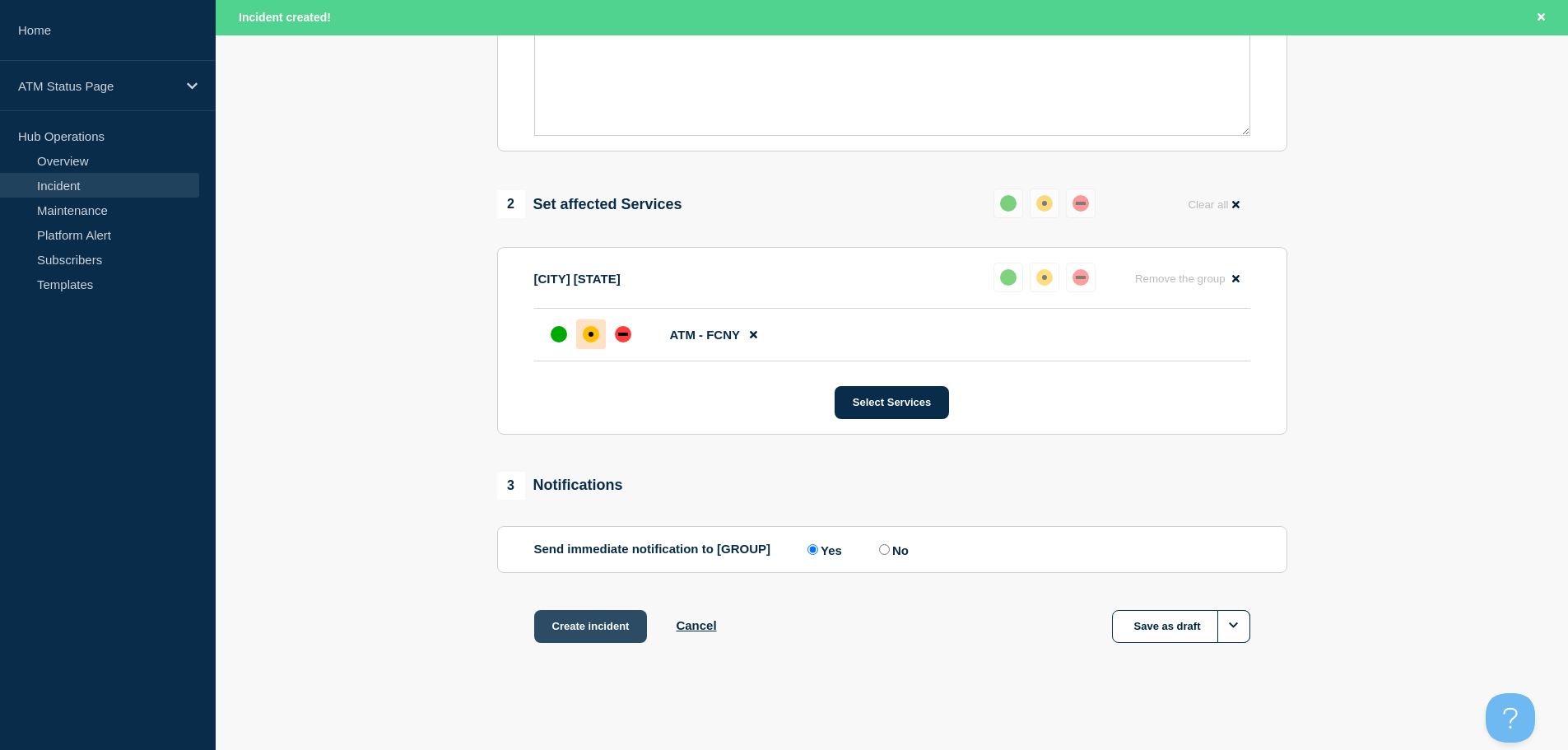 click on "Create incident" at bounding box center [591, 627] 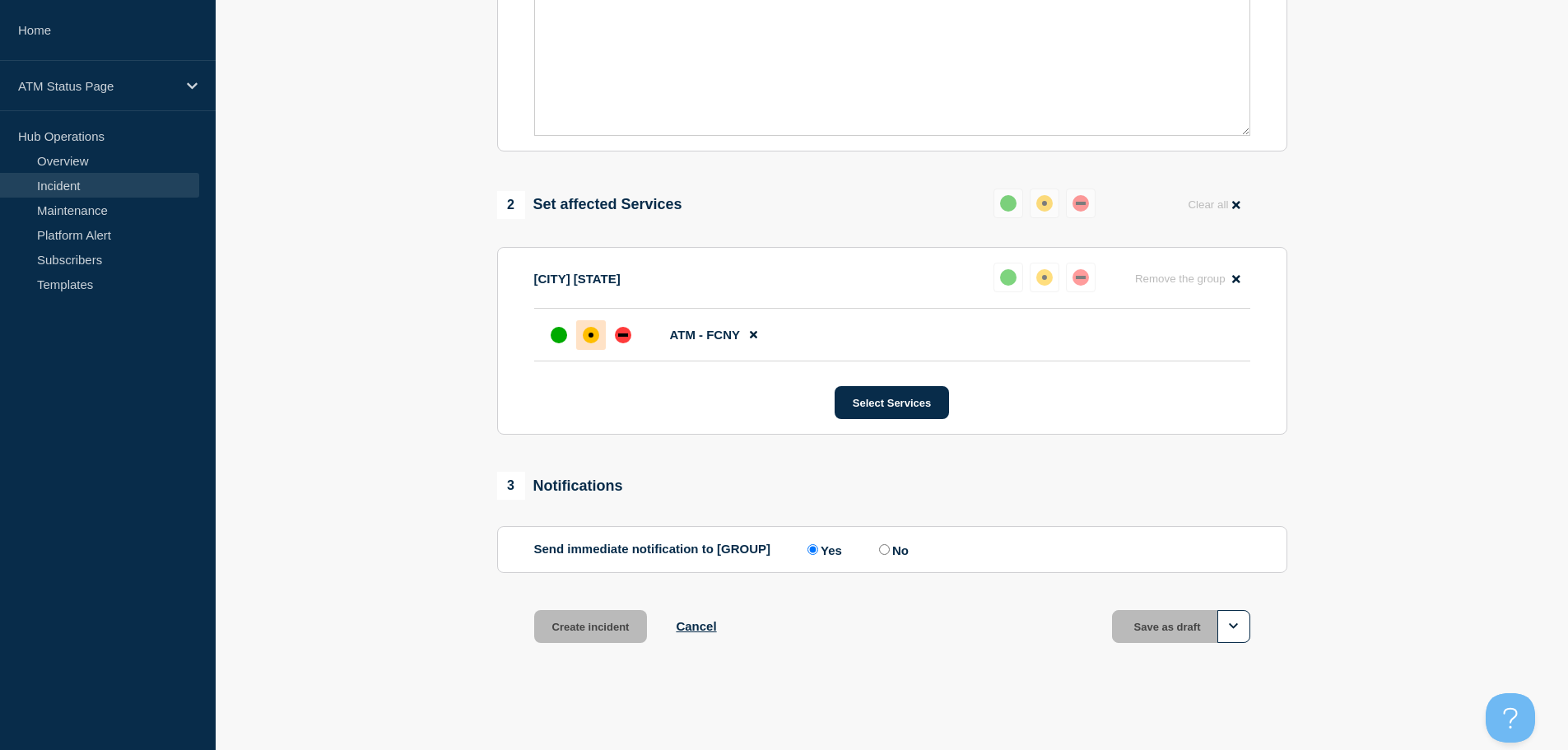 scroll, scrollTop: 490, scrollLeft: 0, axis: vertical 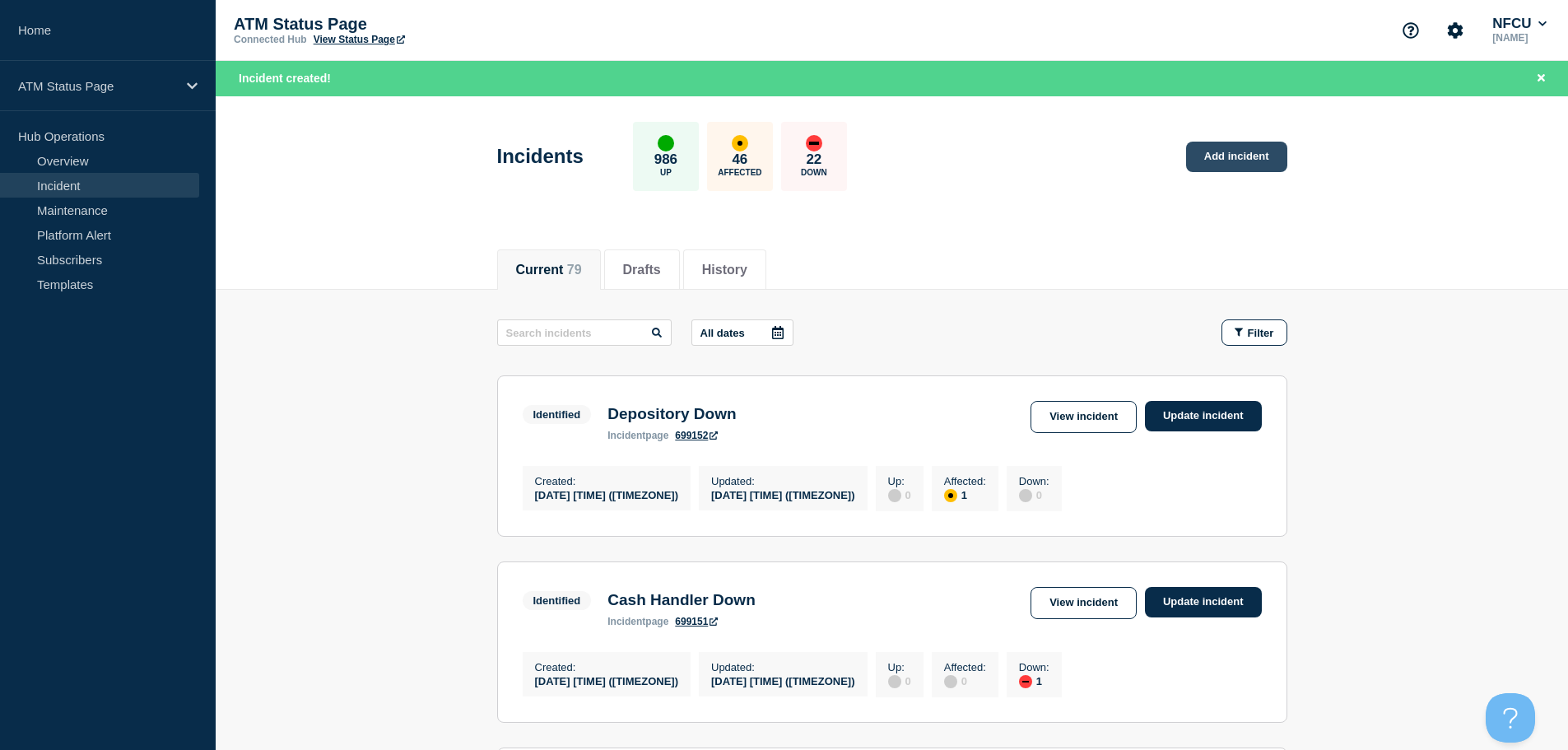 click on "Add incident" 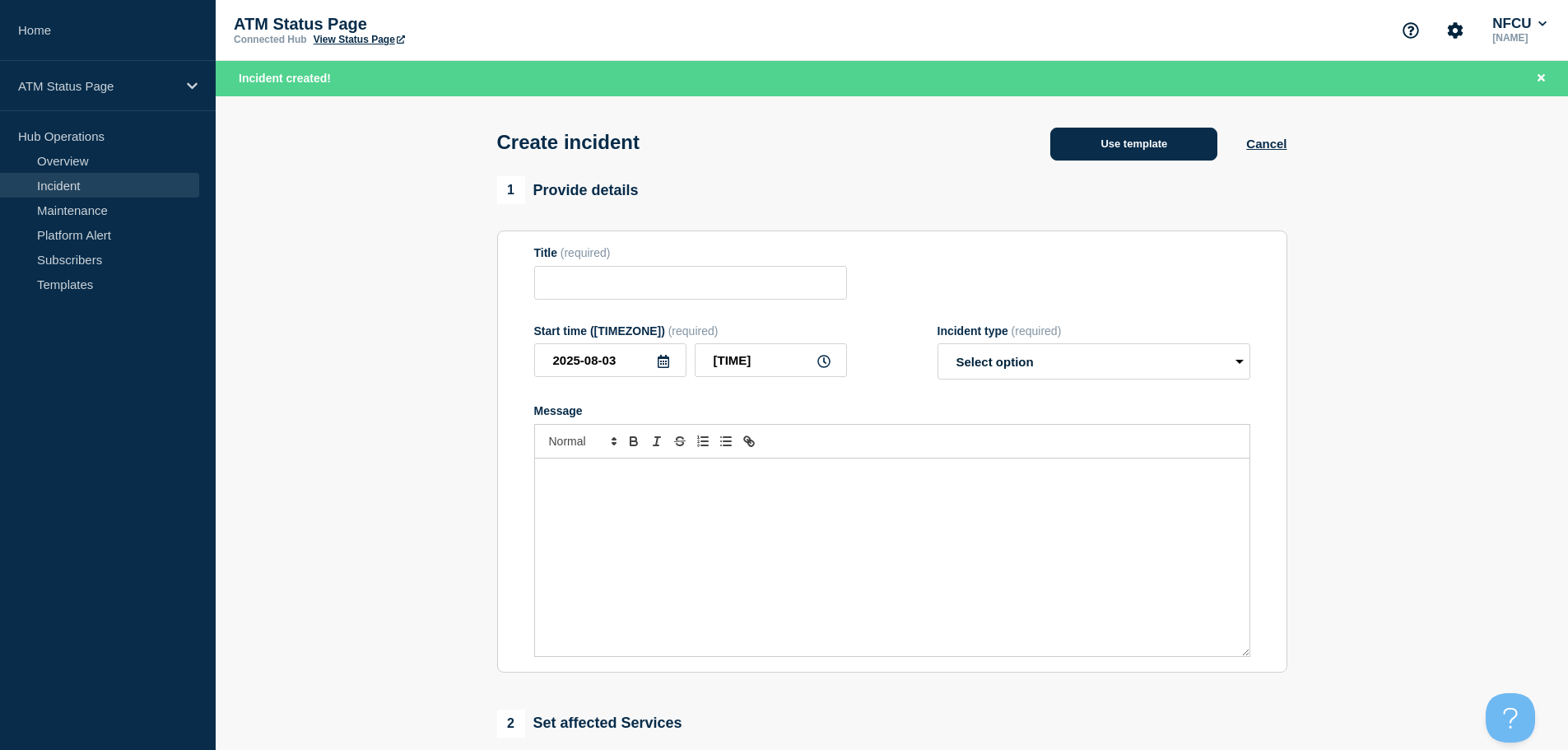click on "Use template" at bounding box center [1133, 144] 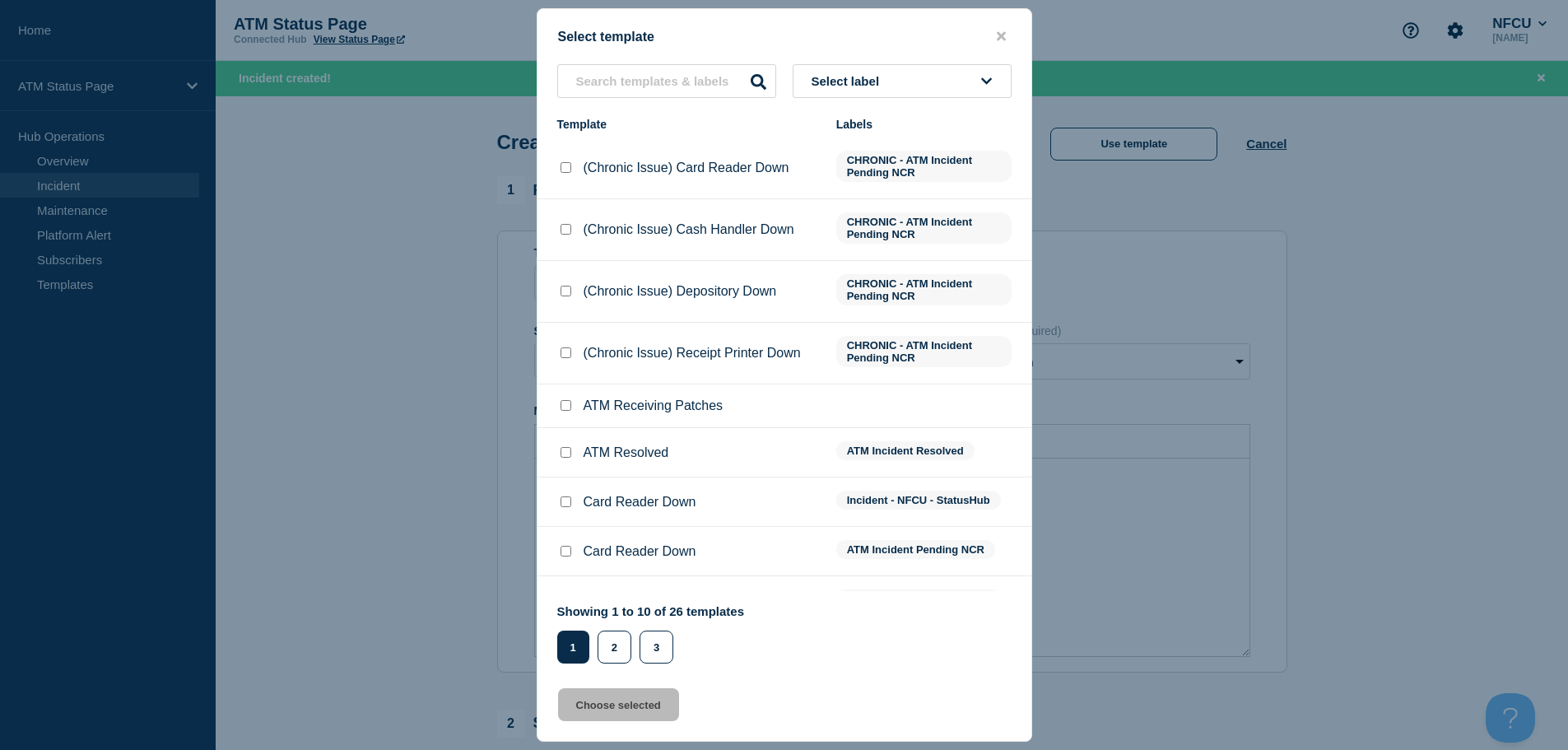 click on "Select label" at bounding box center (902, 81) 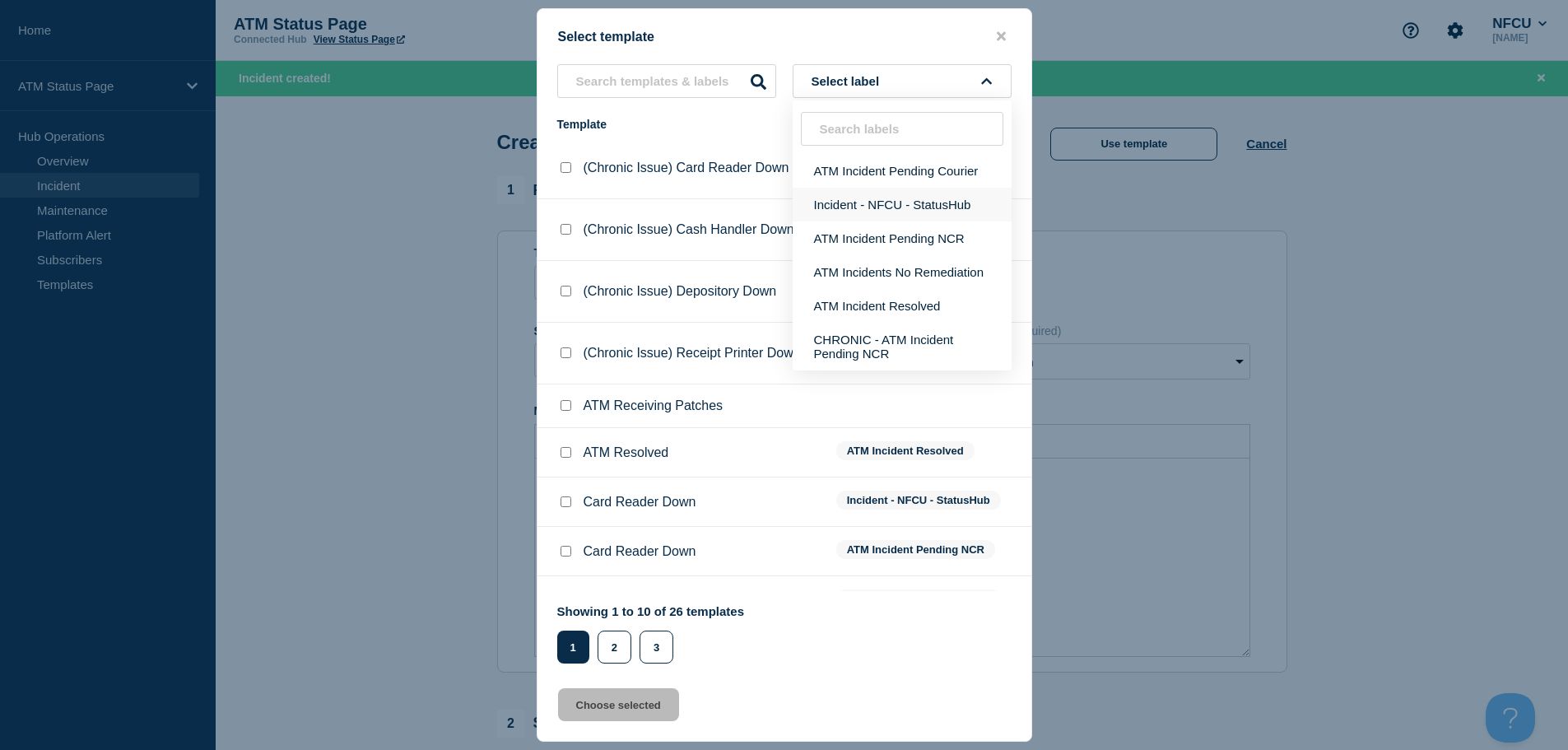 click on "Incident - NFCU - StatusHub" at bounding box center [902, 204] 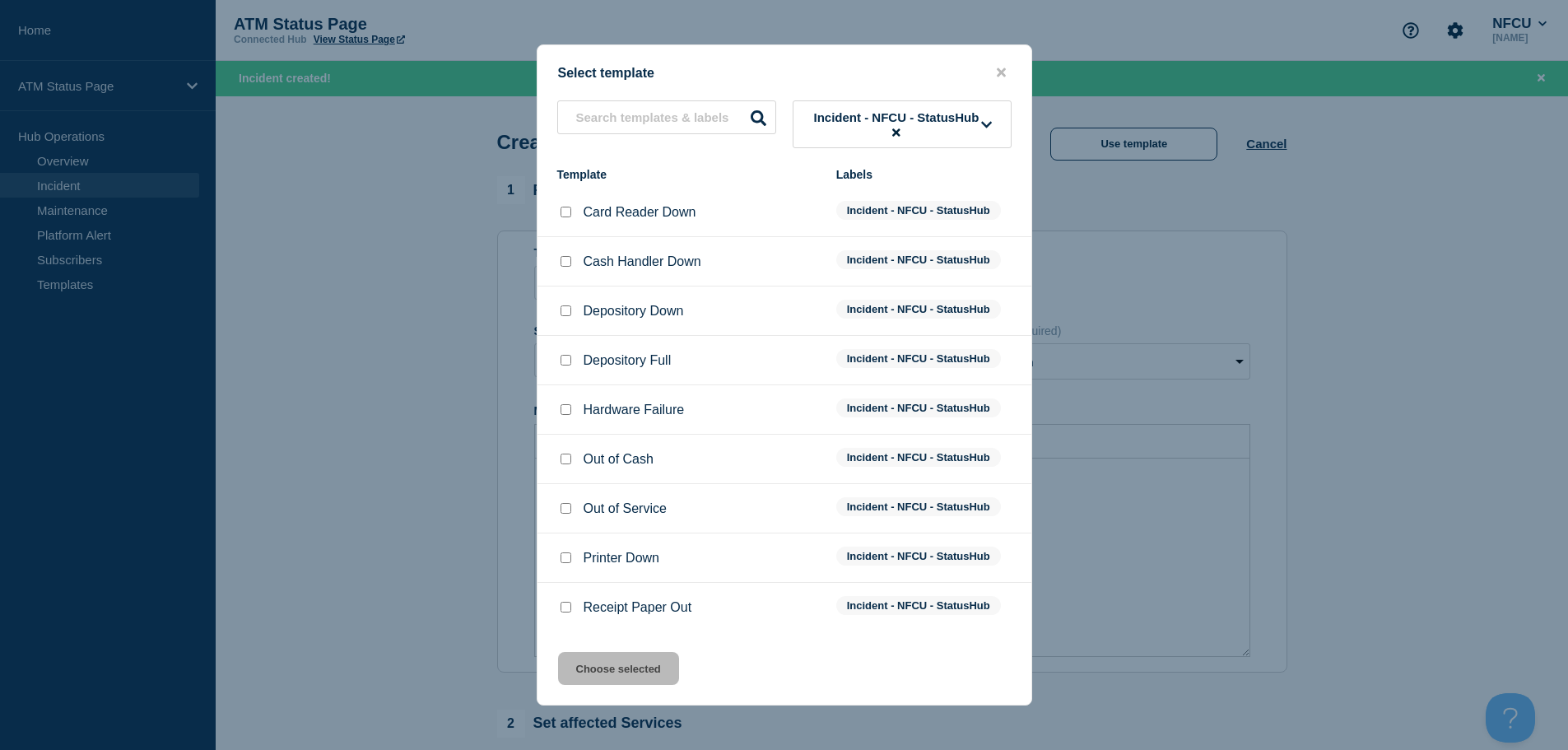 click at bounding box center (565, 310) 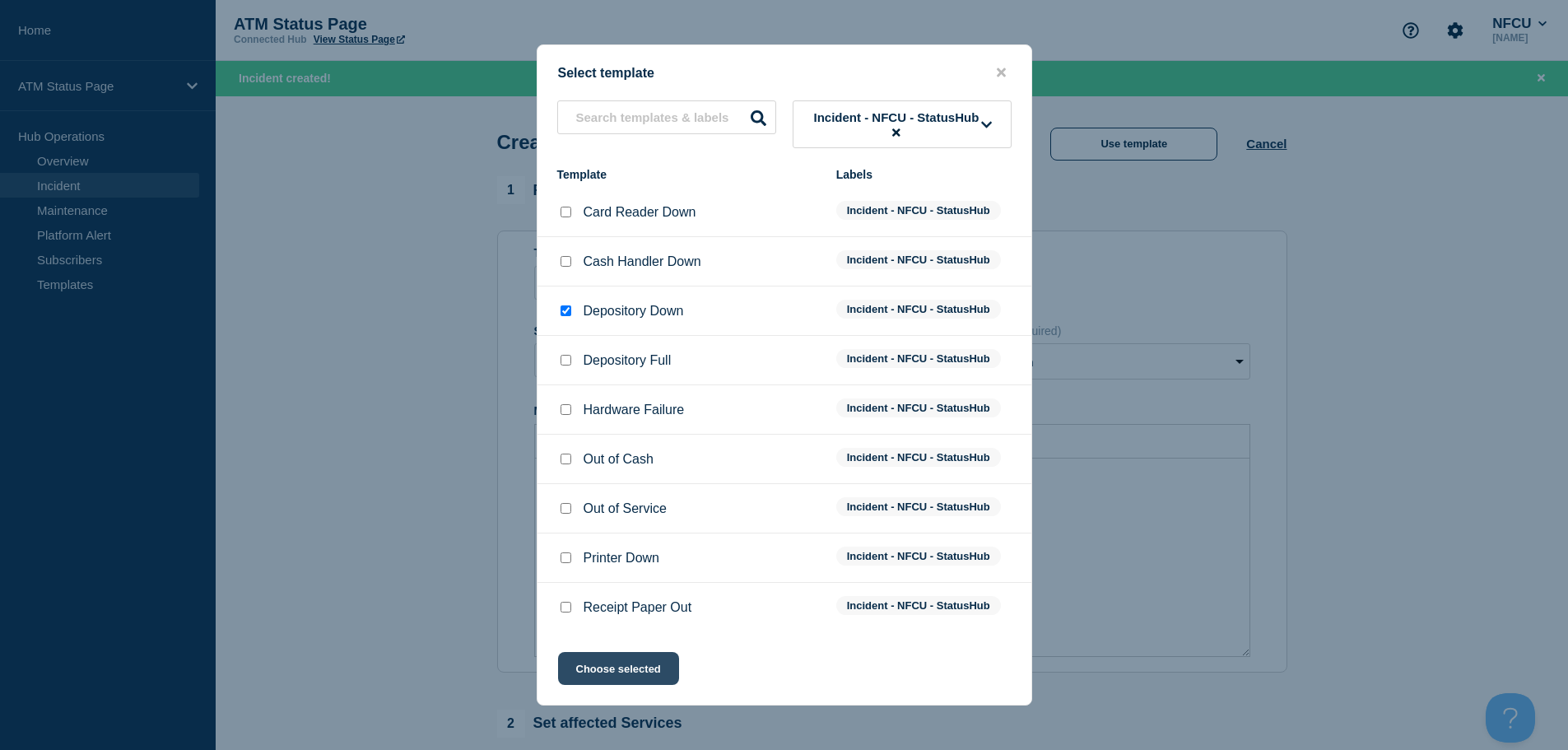 click on "Choose selected" 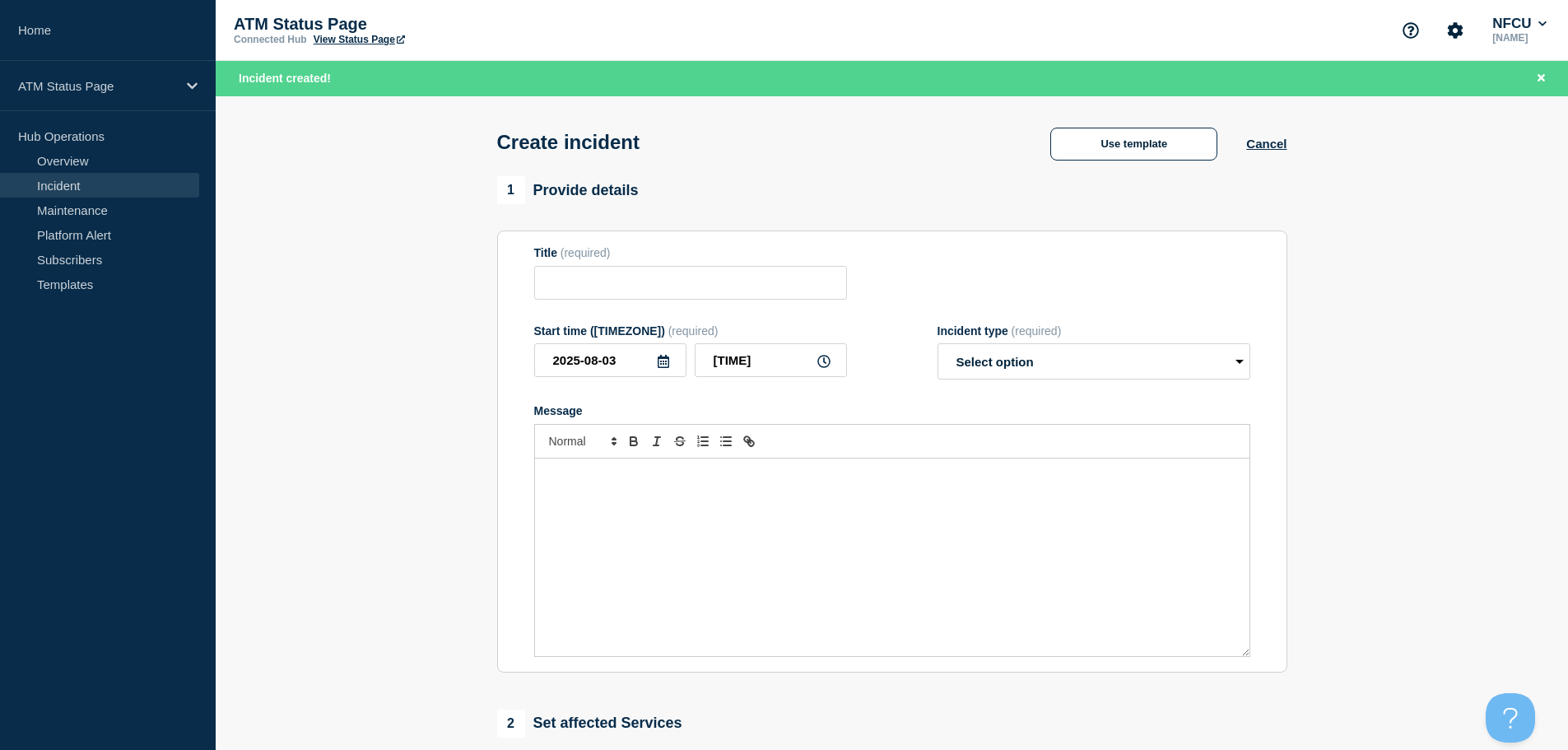 type on "Depository Down" 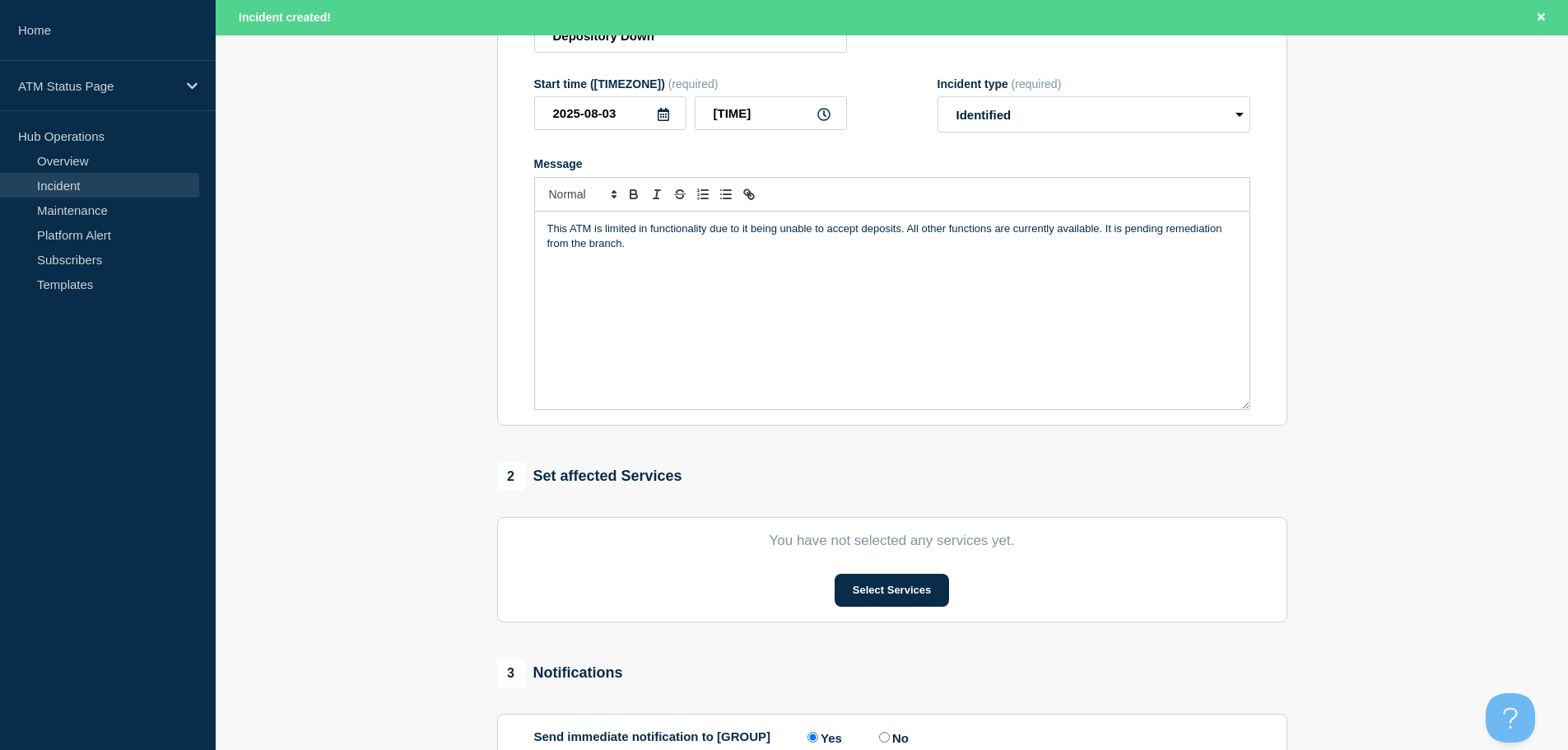 scroll, scrollTop: 329, scrollLeft: 0, axis: vertical 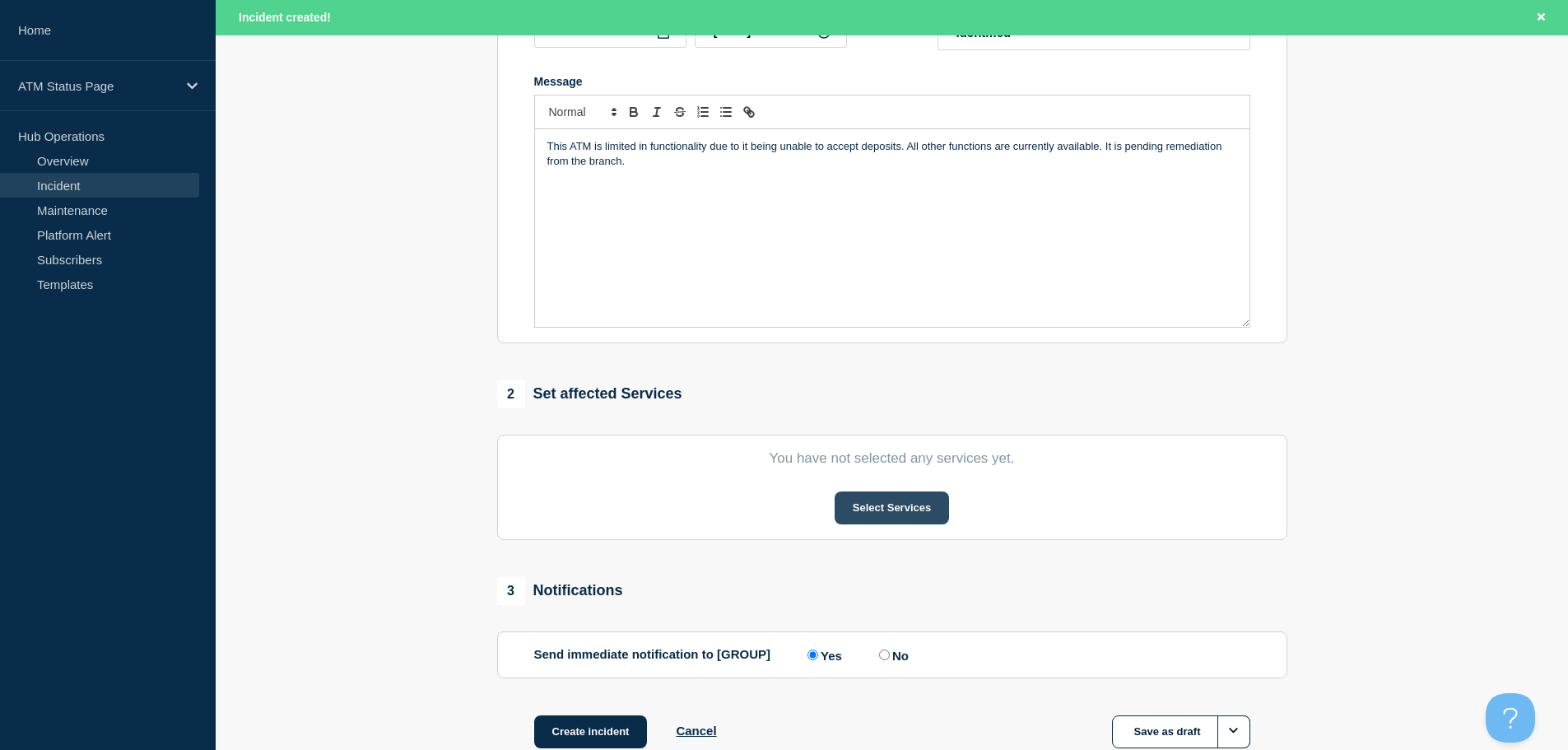 click on "Select Services" at bounding box center [891, 508] 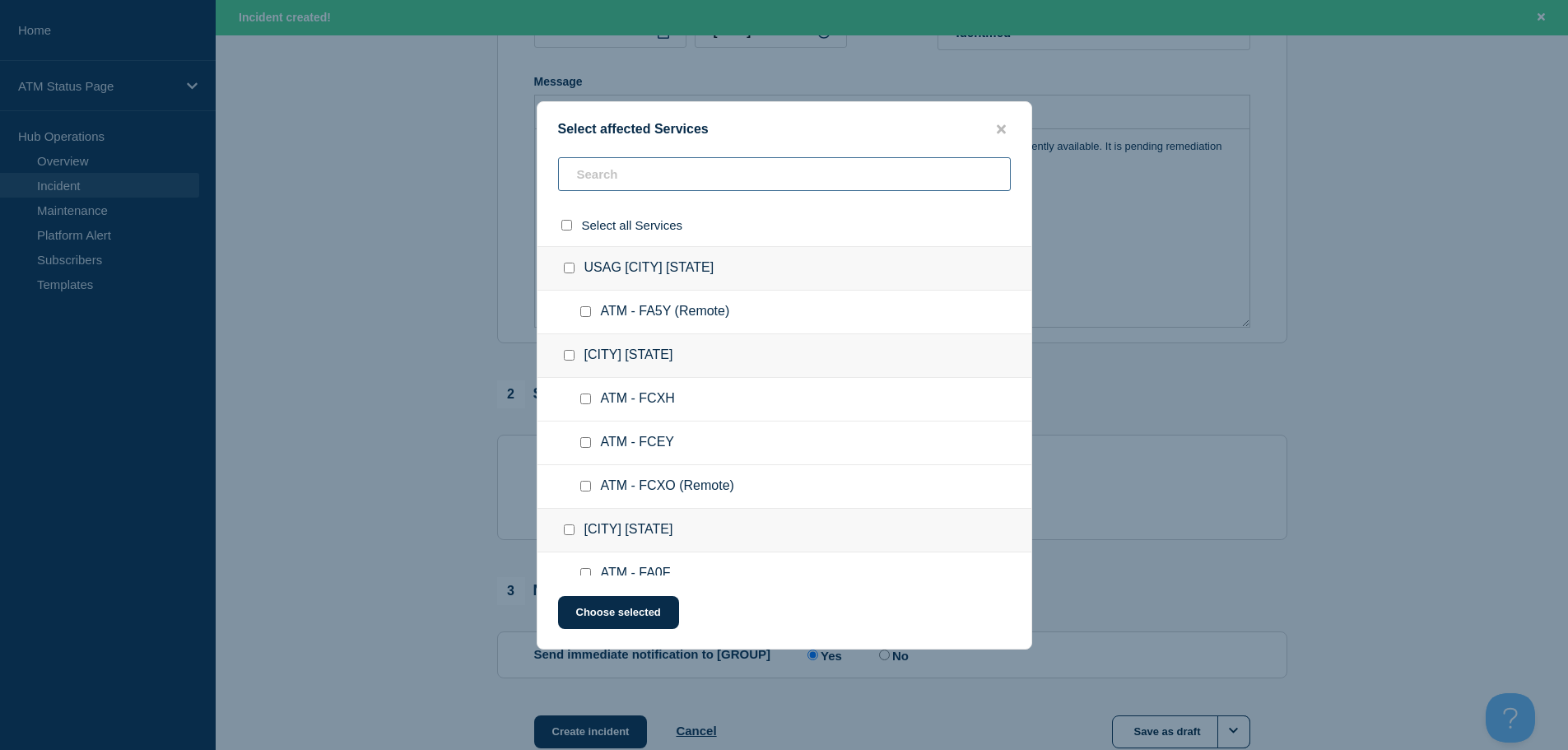 click at bounding box center (784, 174) 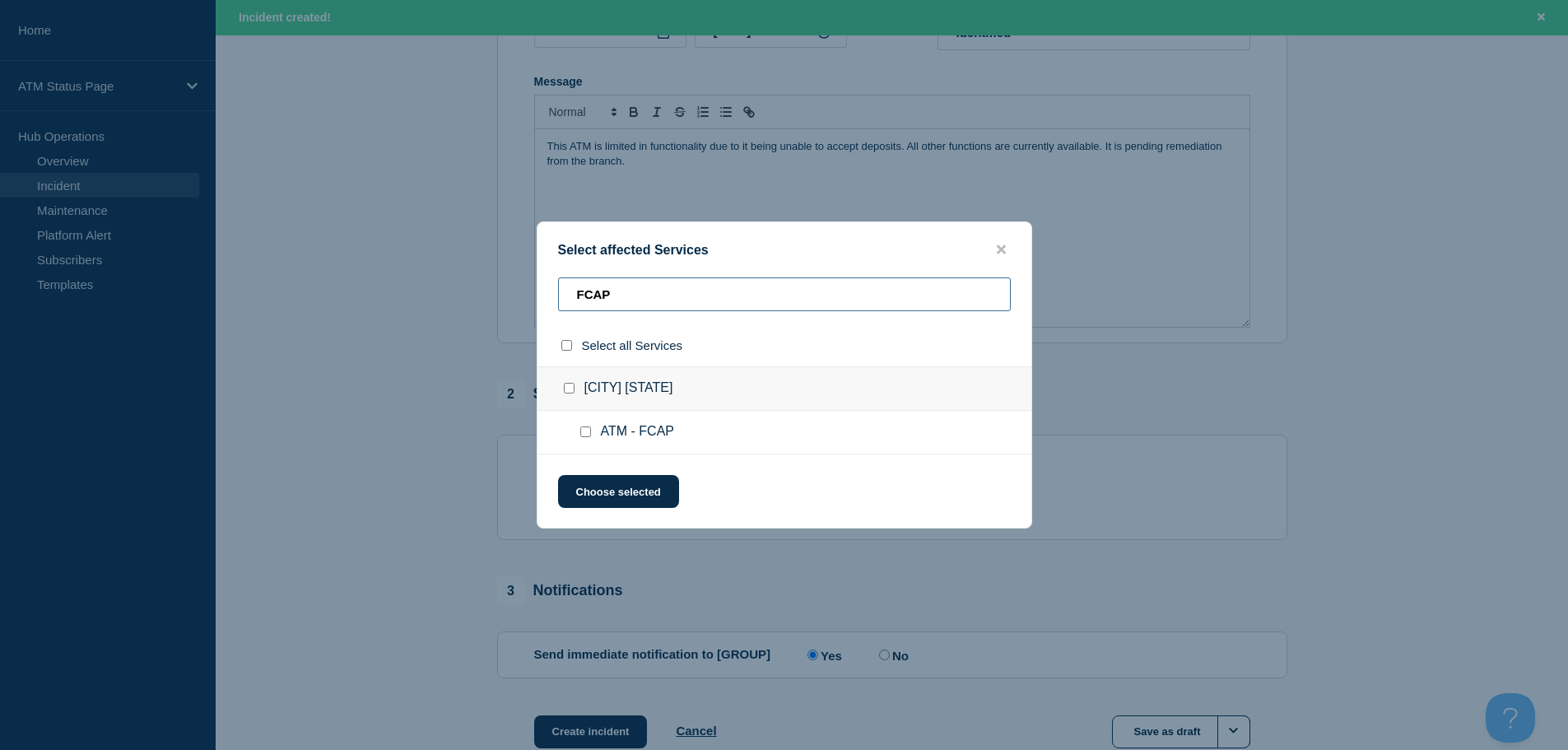 type on "FCAP" 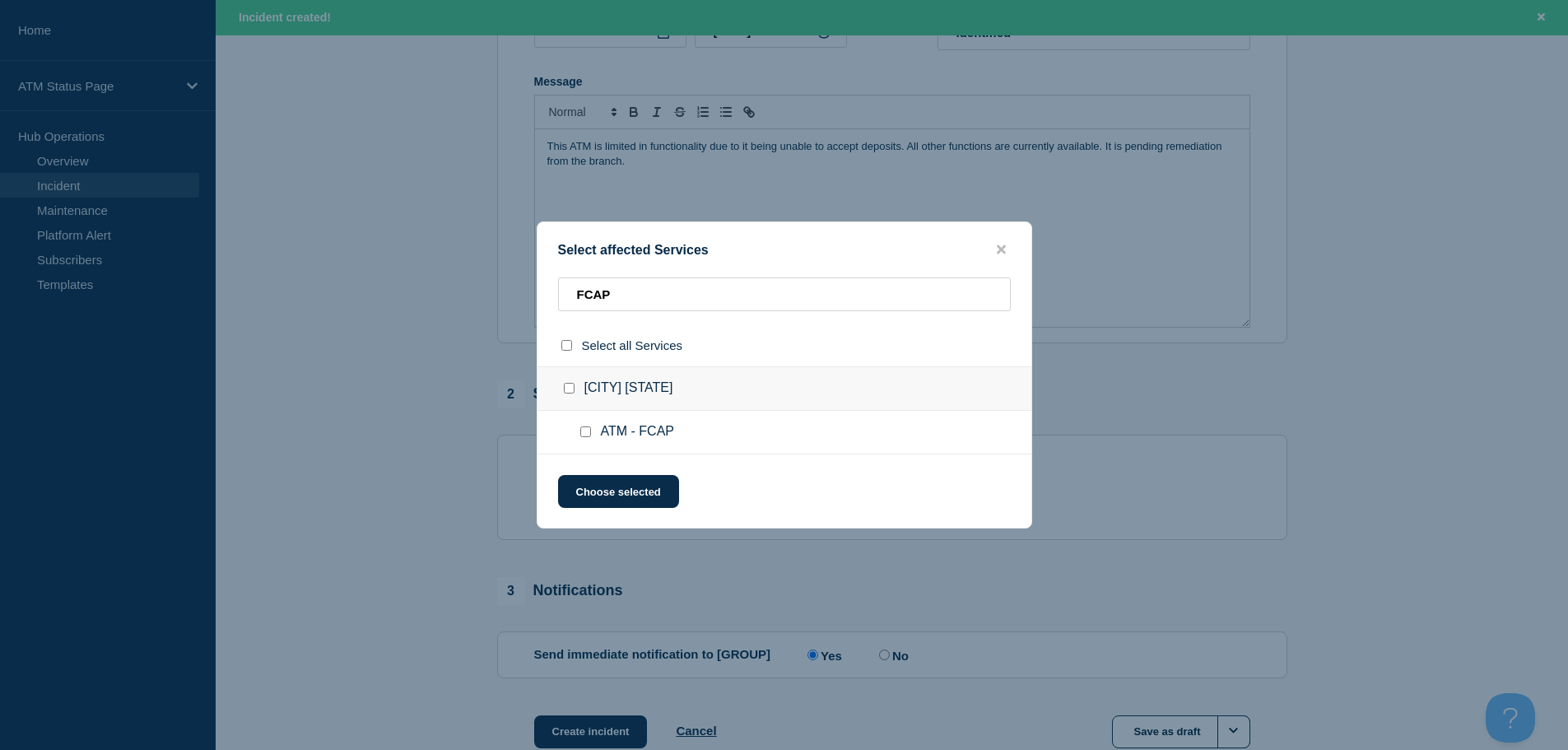 click at bounding box center [585, 431] 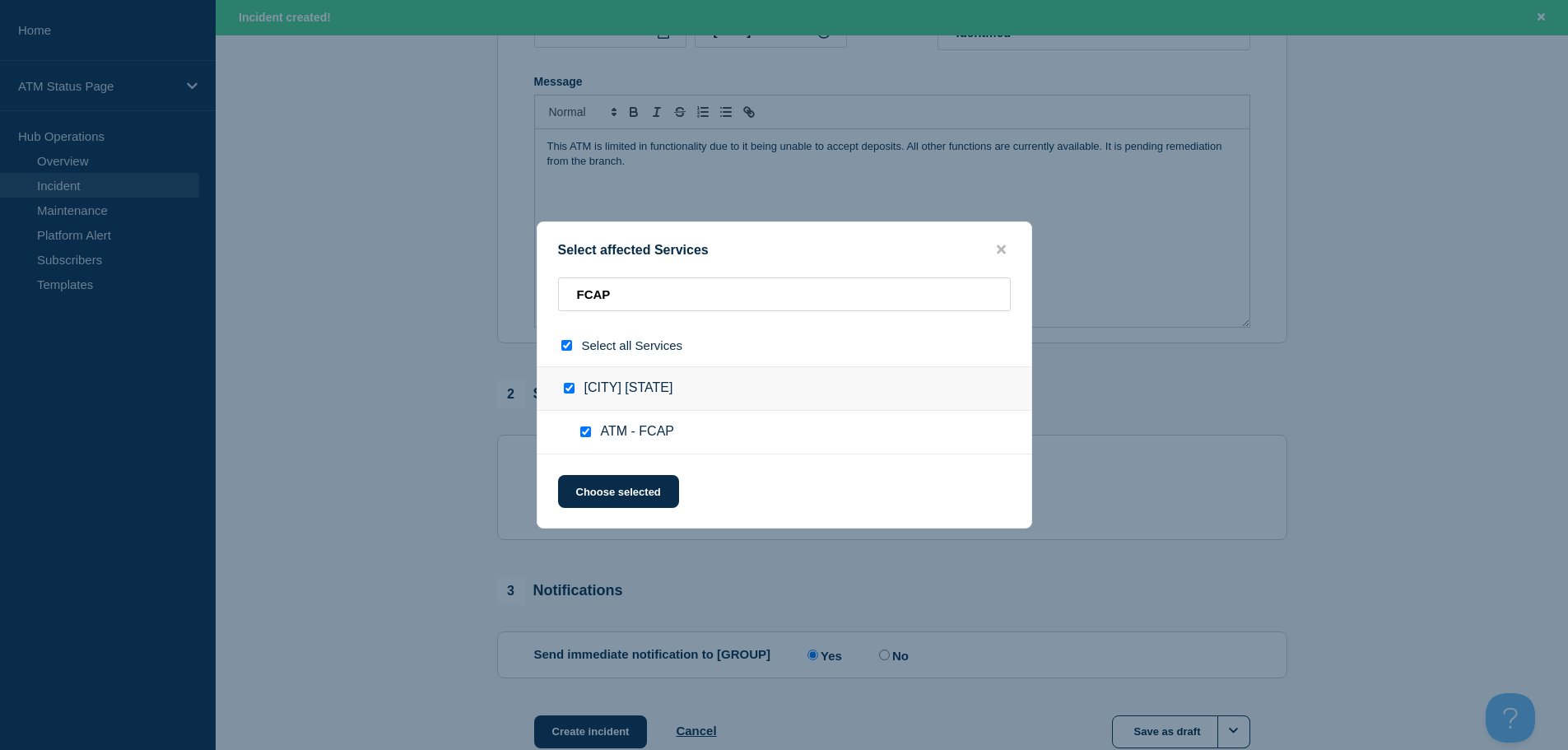 checkbox on "true" 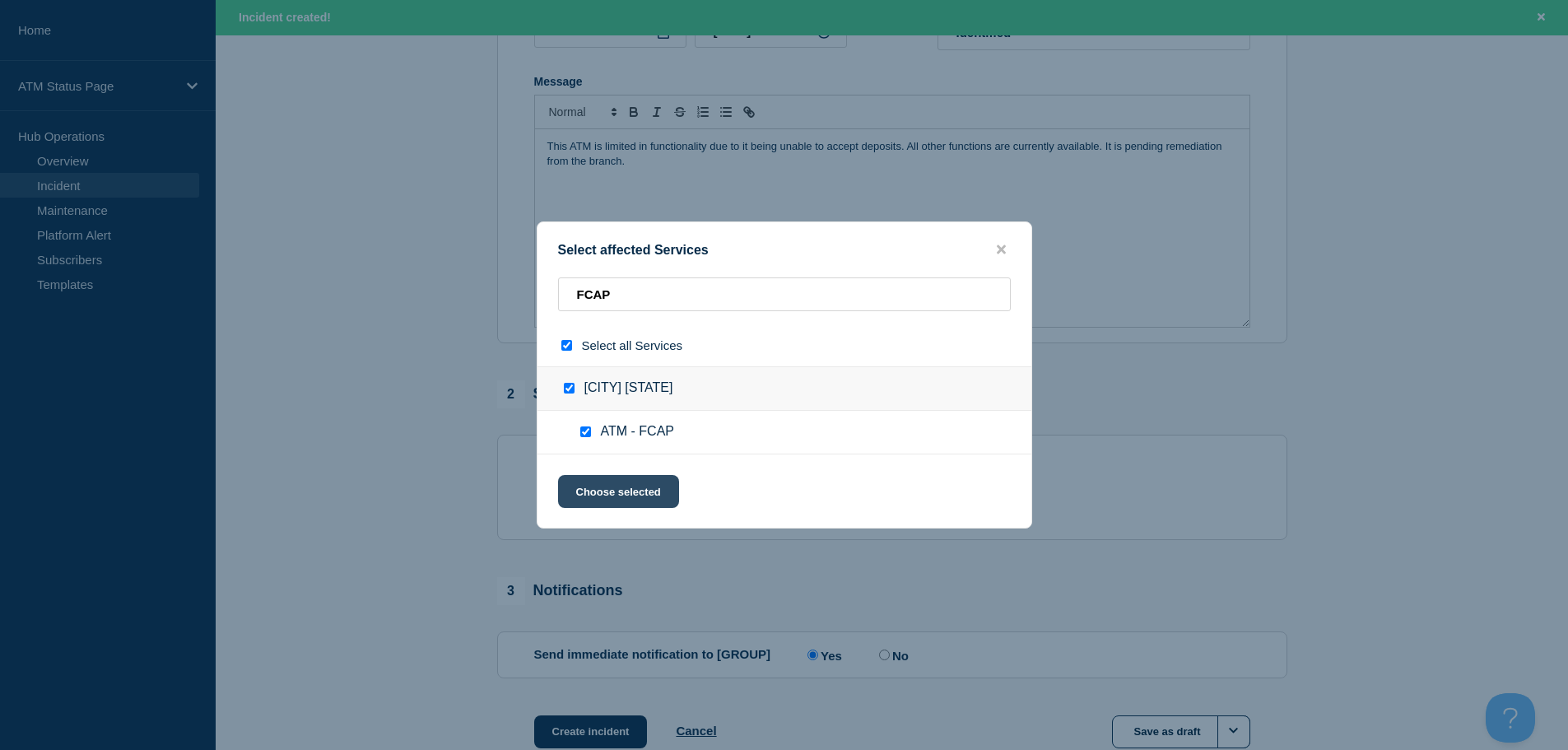 click on "Choose selected" 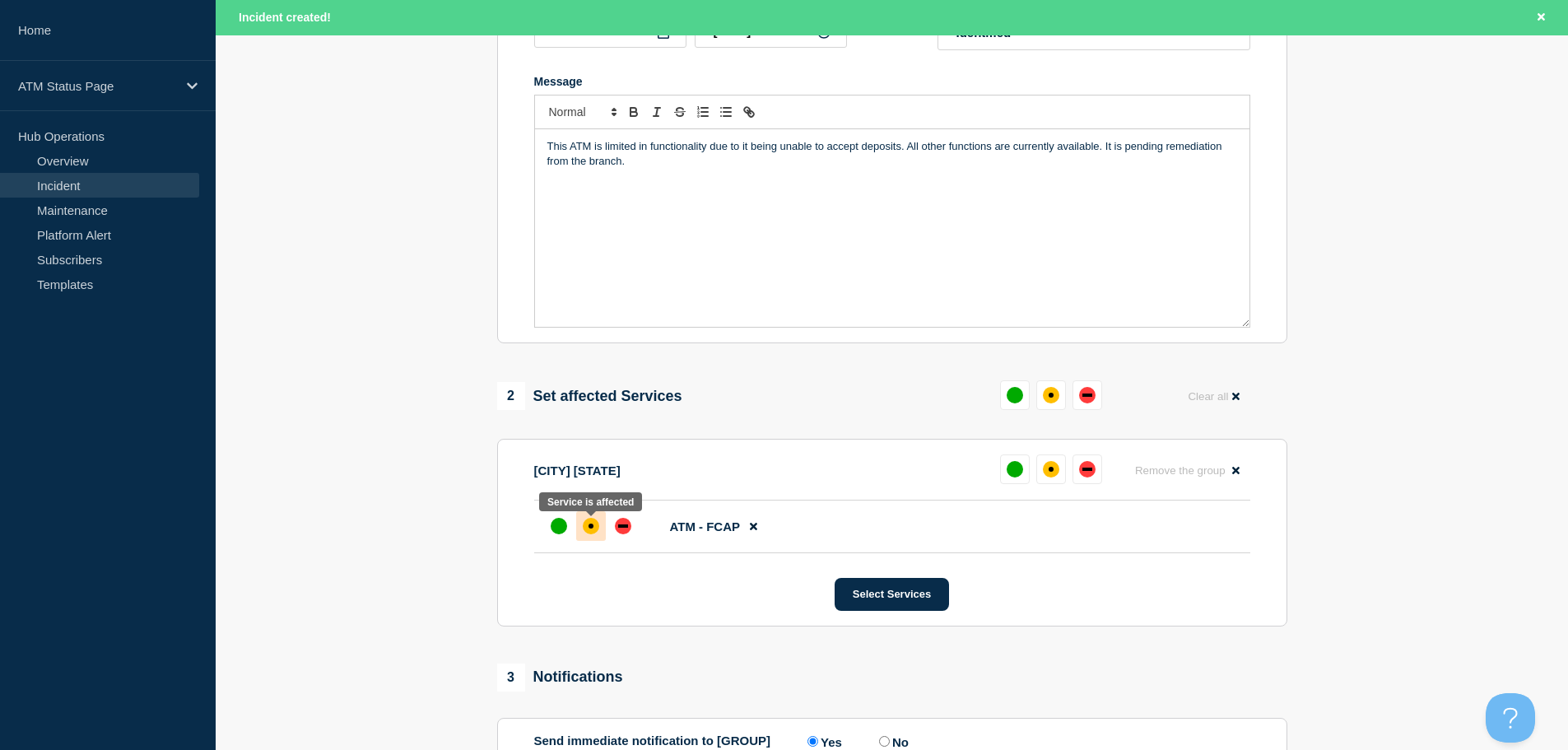 click at bounding box center (591, 526) 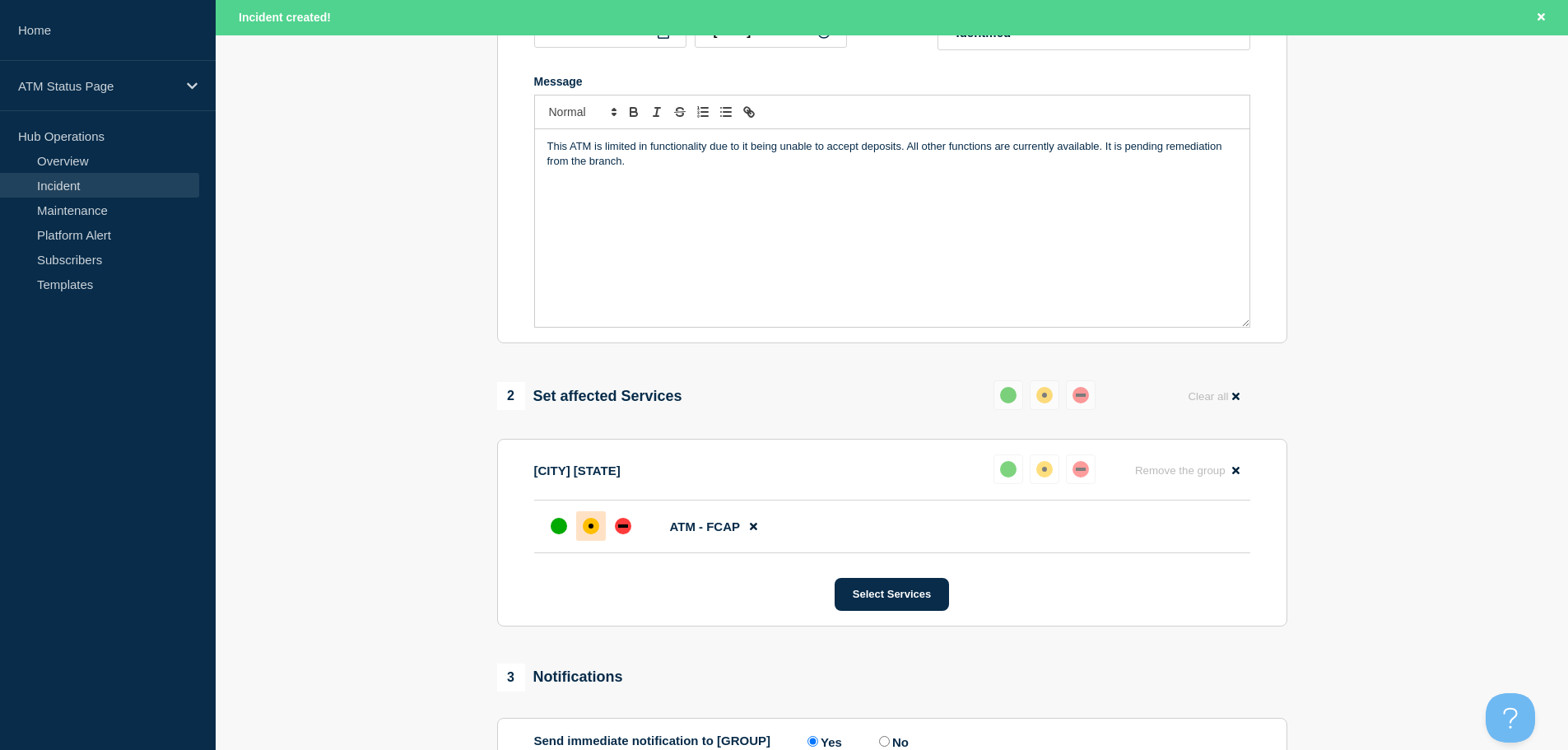 scroll, scrollTop: 525, scrollLeft: 0, axis: vertical 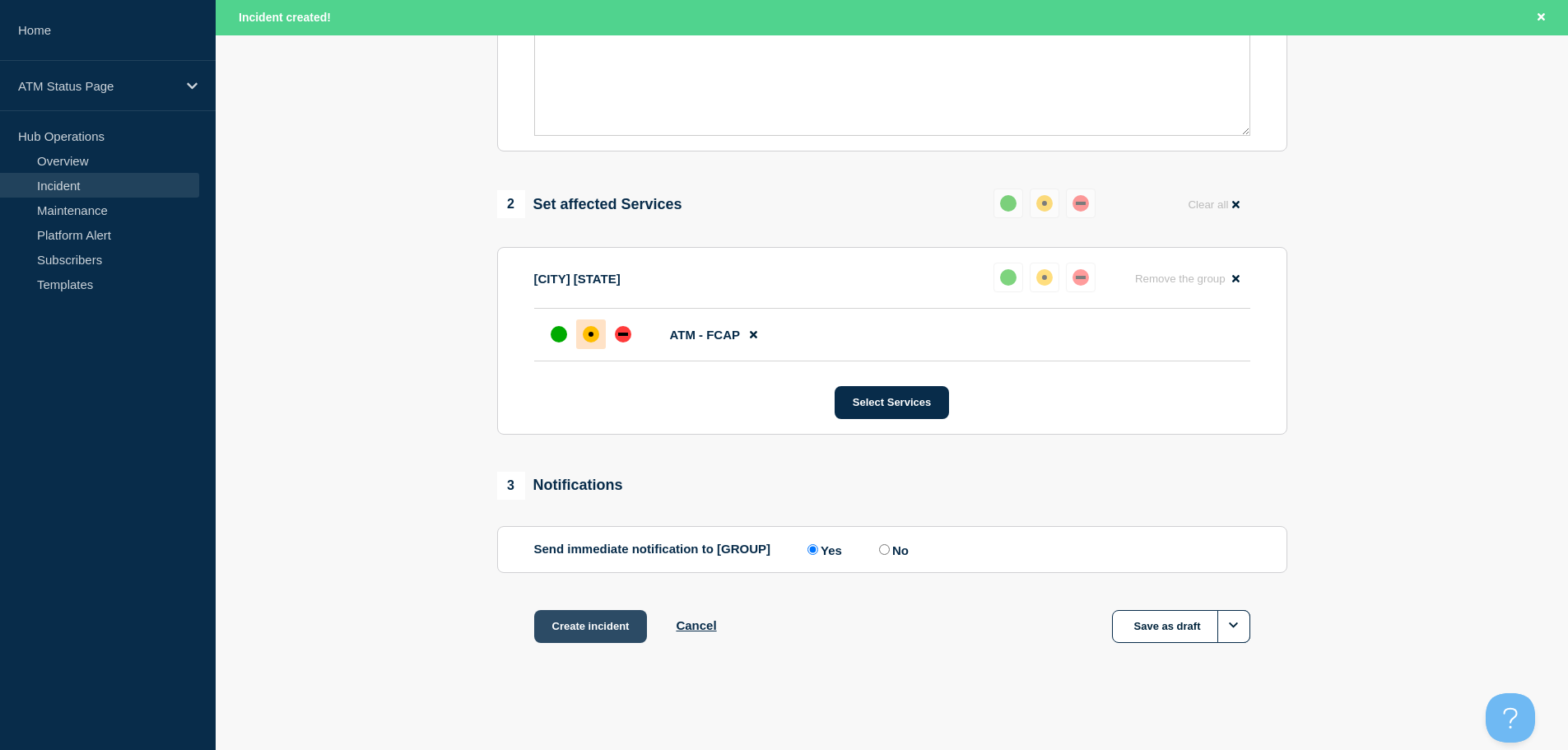 click on "Create incident" at bounding box center (591, 627) 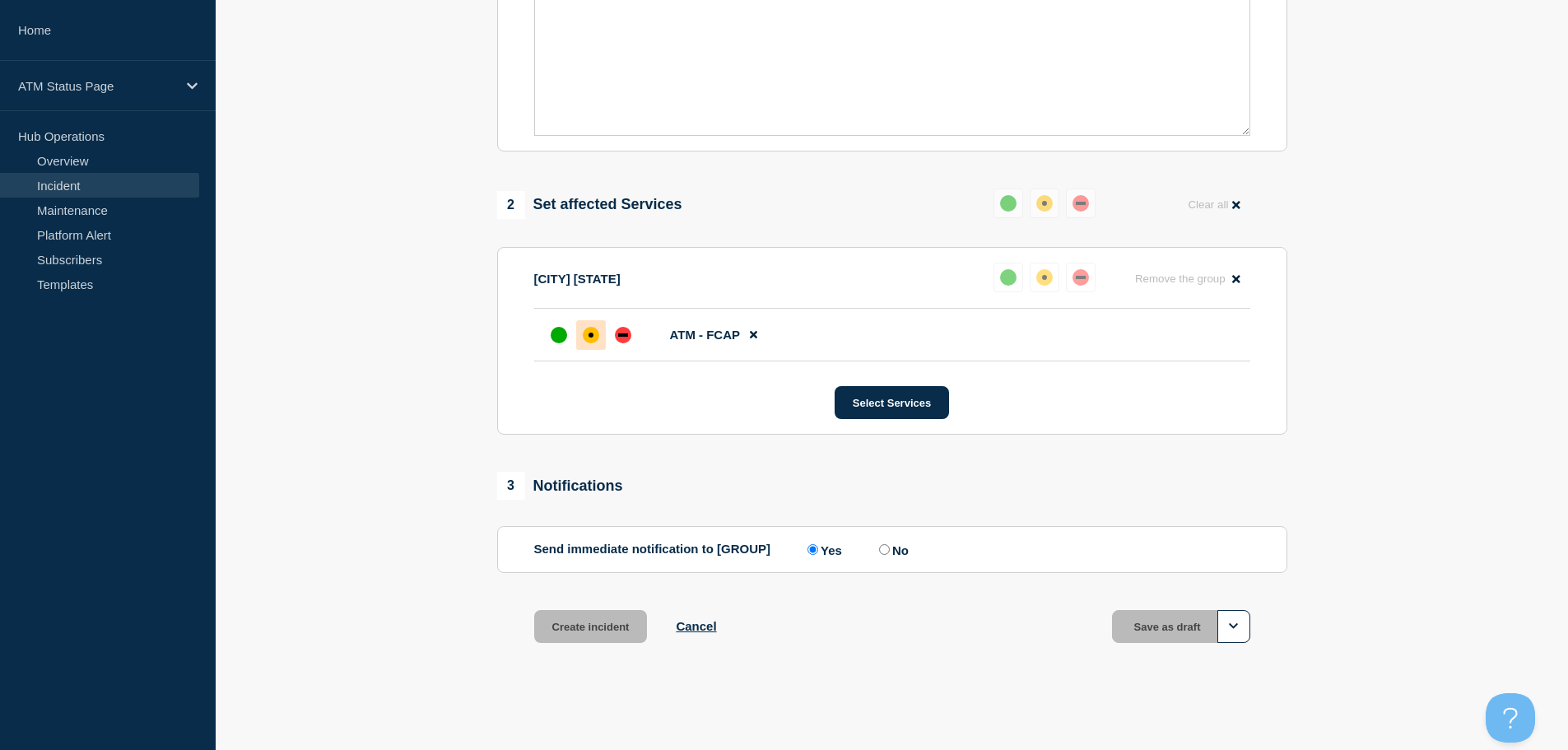 scroll, scrollTop: 490, scrollLeft: 0, axis: vertical 